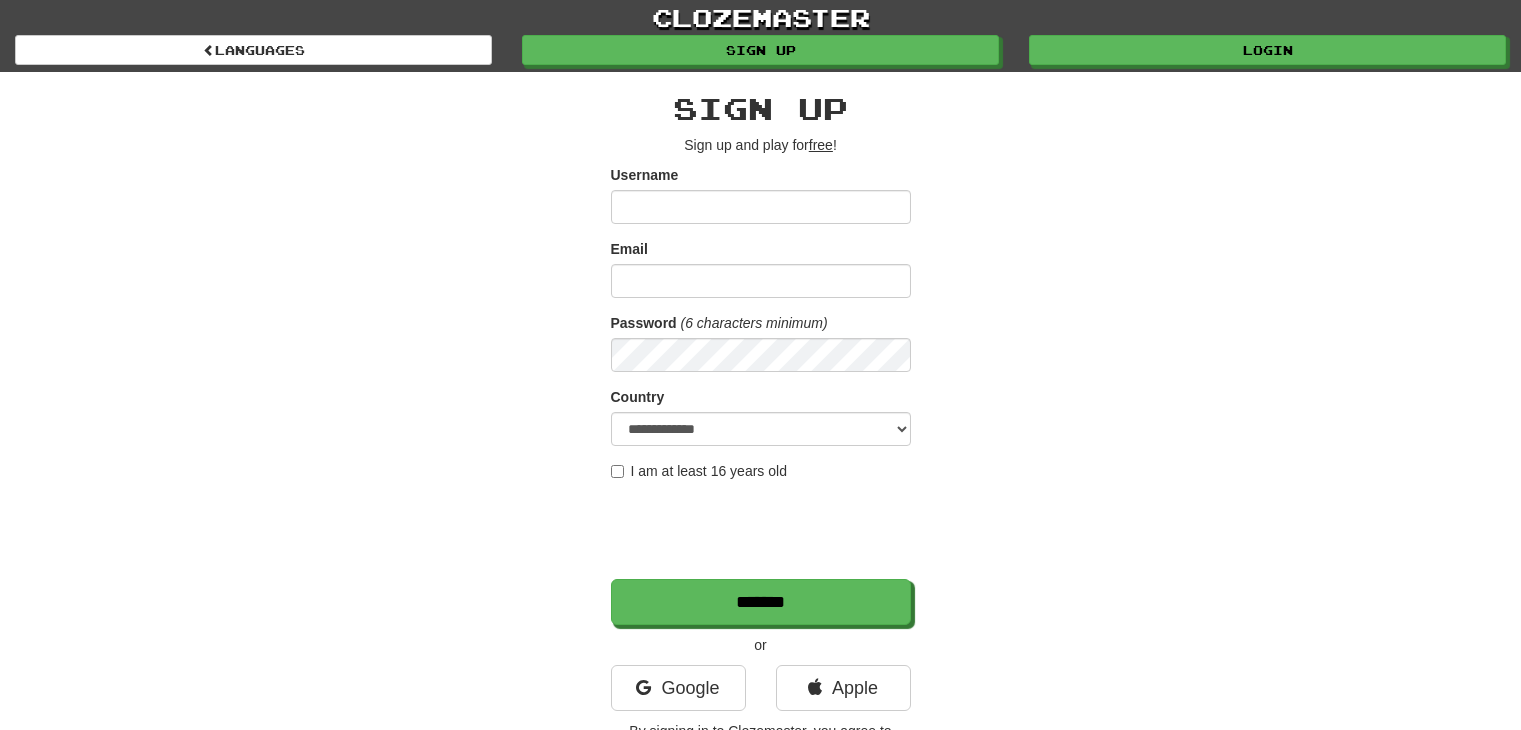 scroll, scrollTop: 0, scrollLeft: 0, axis: both 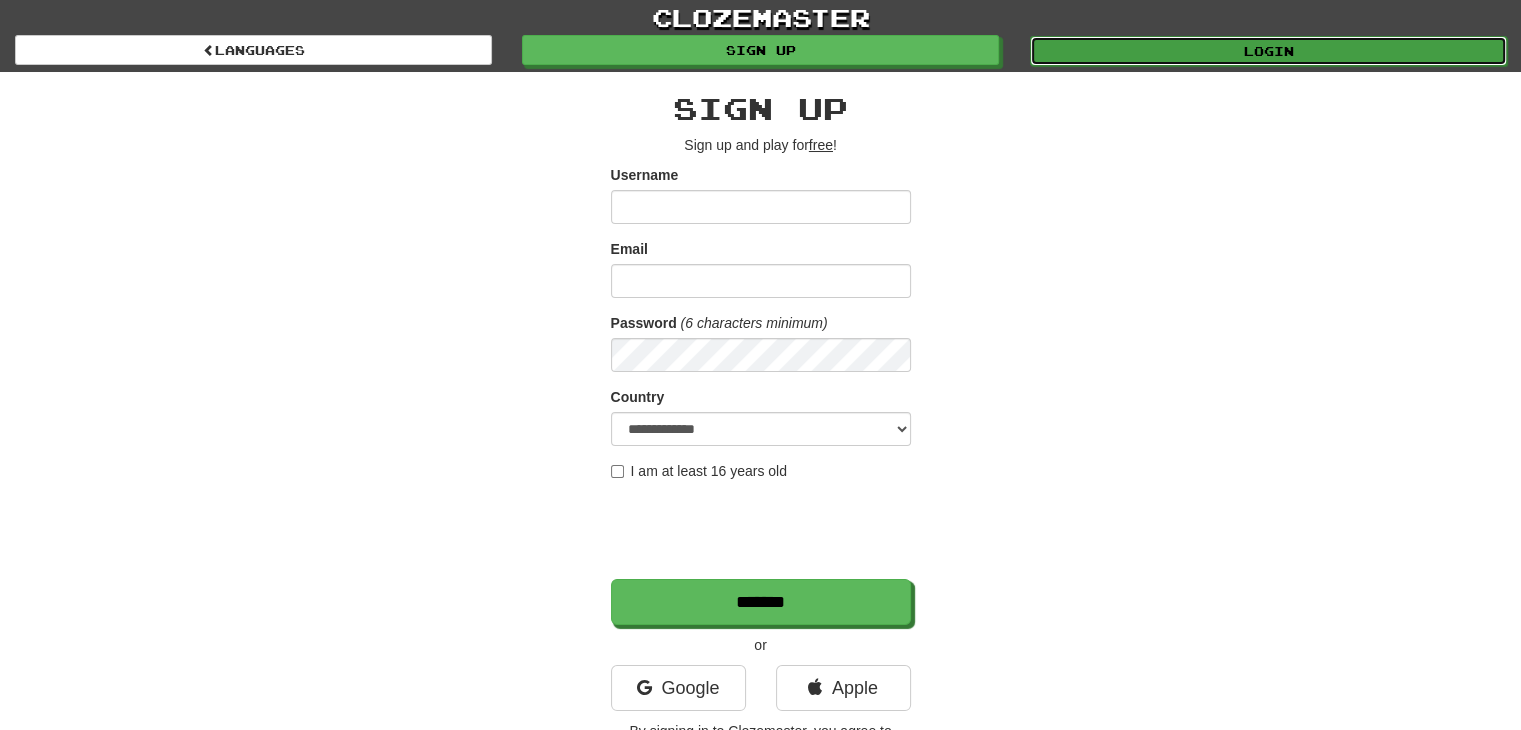 click on "Login" at bounding box center [1268, 51] 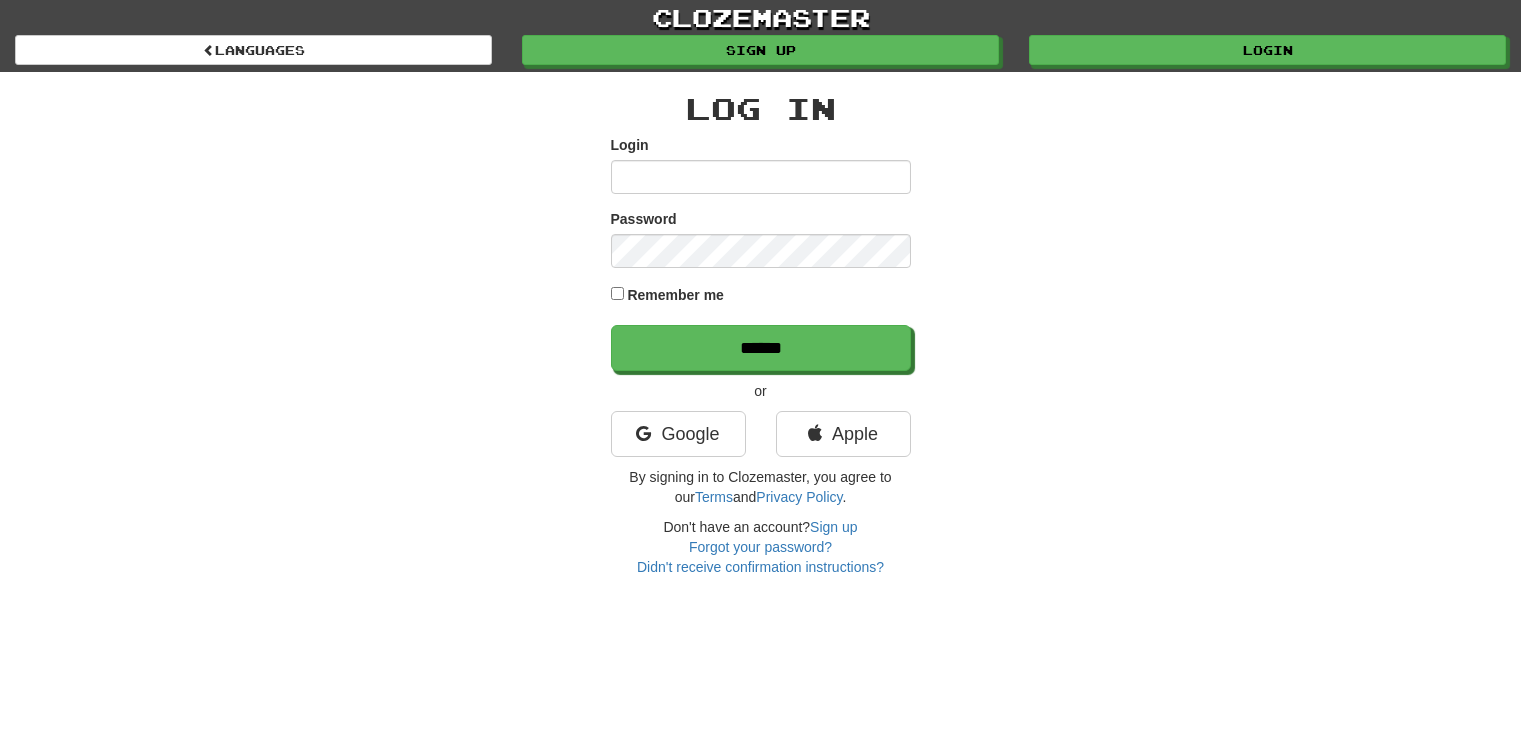 scroll, scrollTop: 0, scrollLeft: 0, axis: both 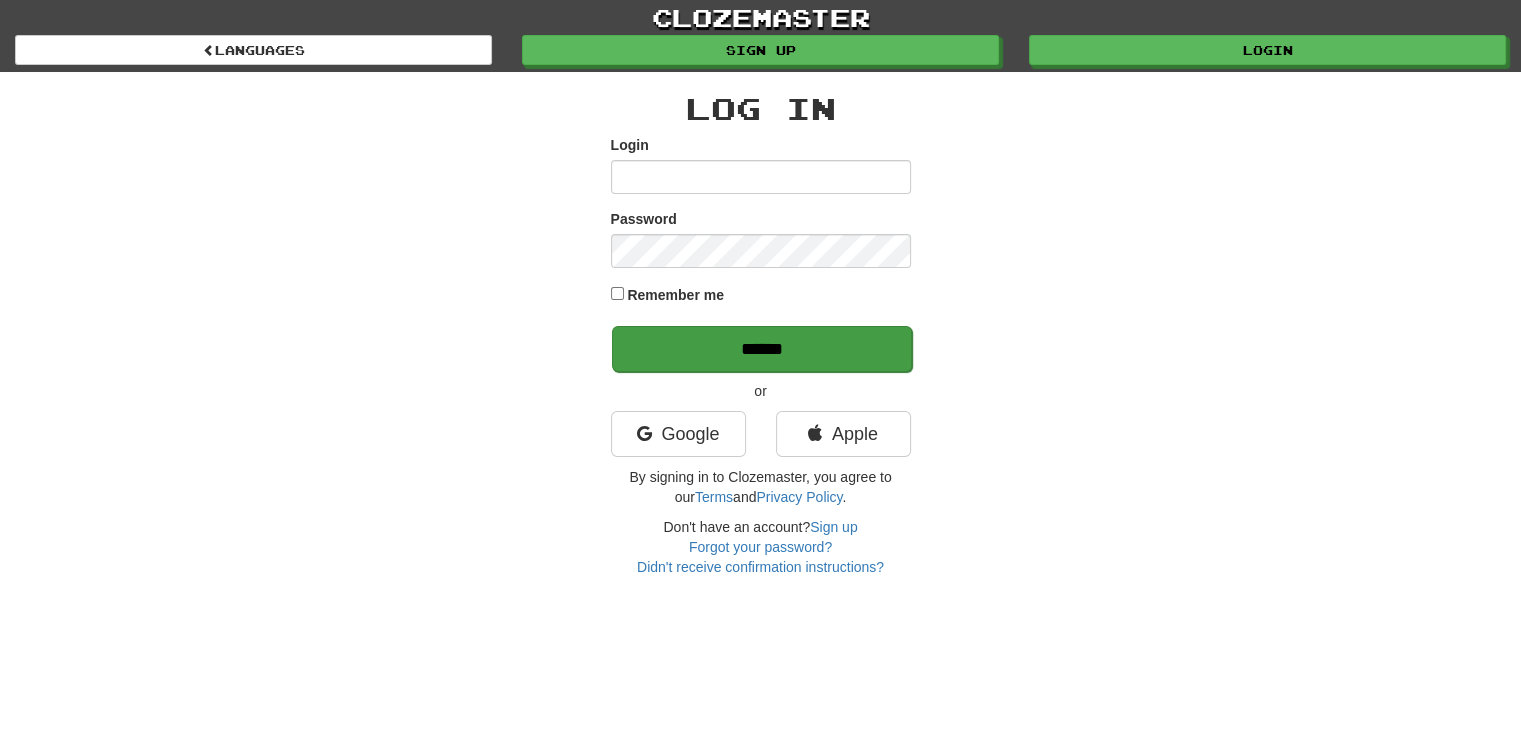 type on "*******" 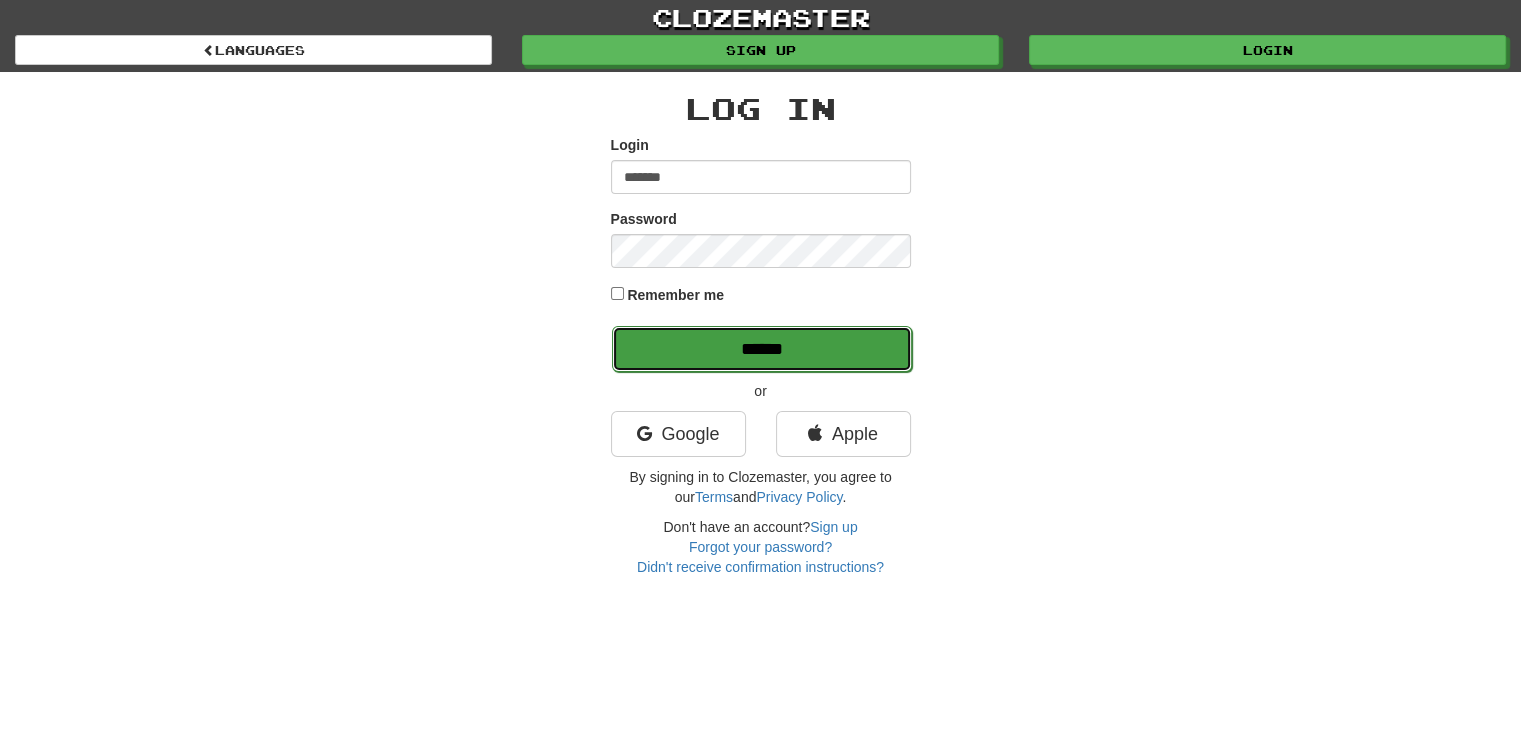 click on "******" at bounding box center (762, 349) 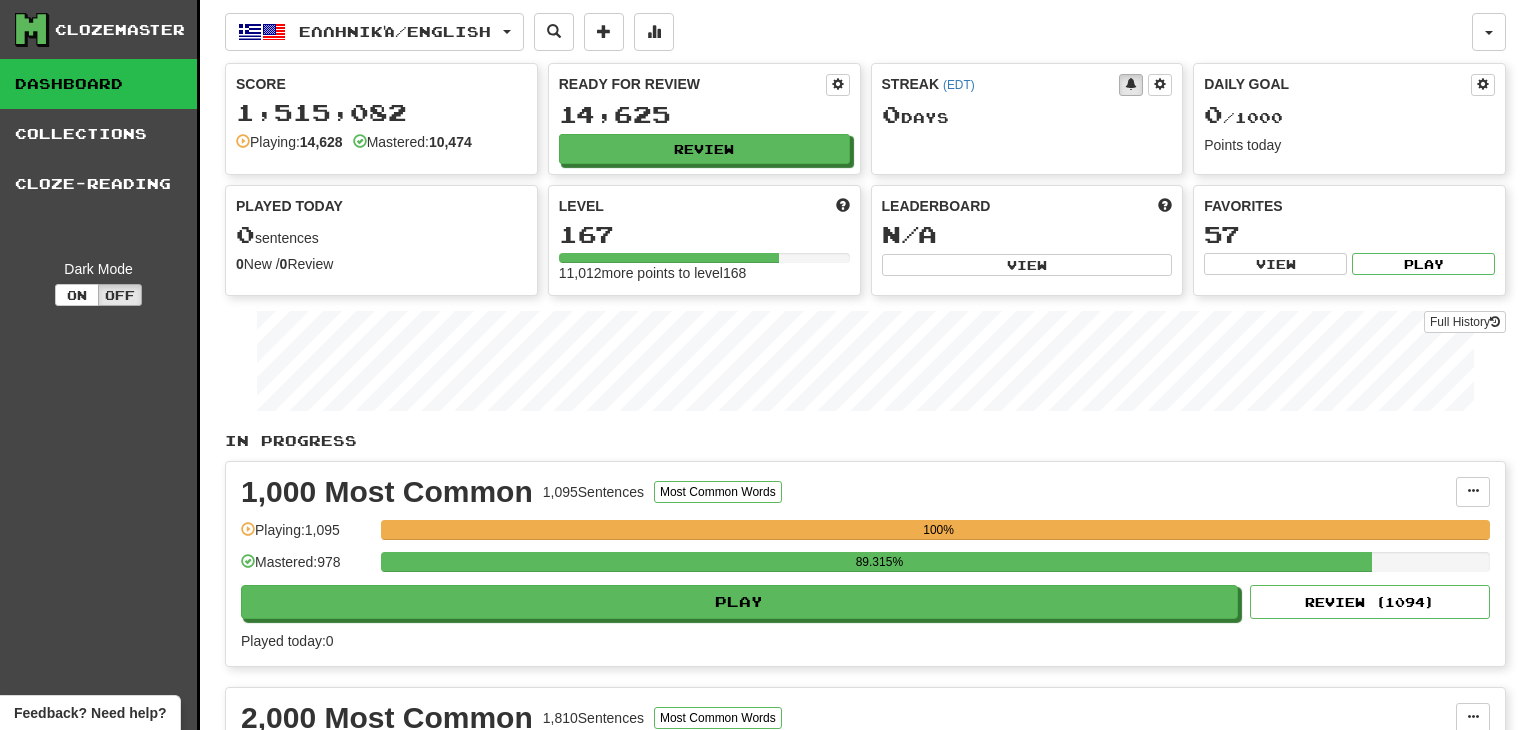 scroll, scrollTop: 0, scrollLeft: 0, axis: both 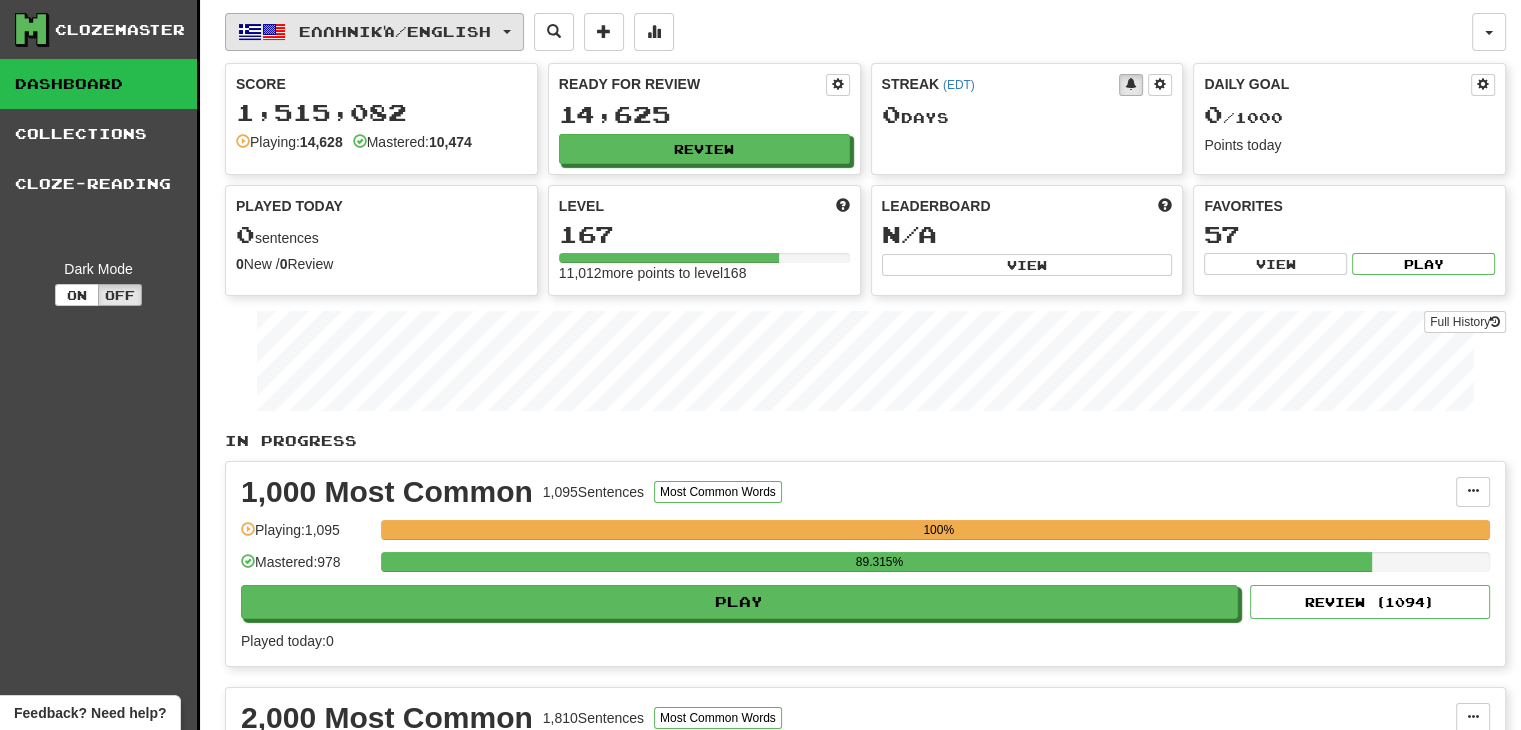 click at bounding box center (507, 32) 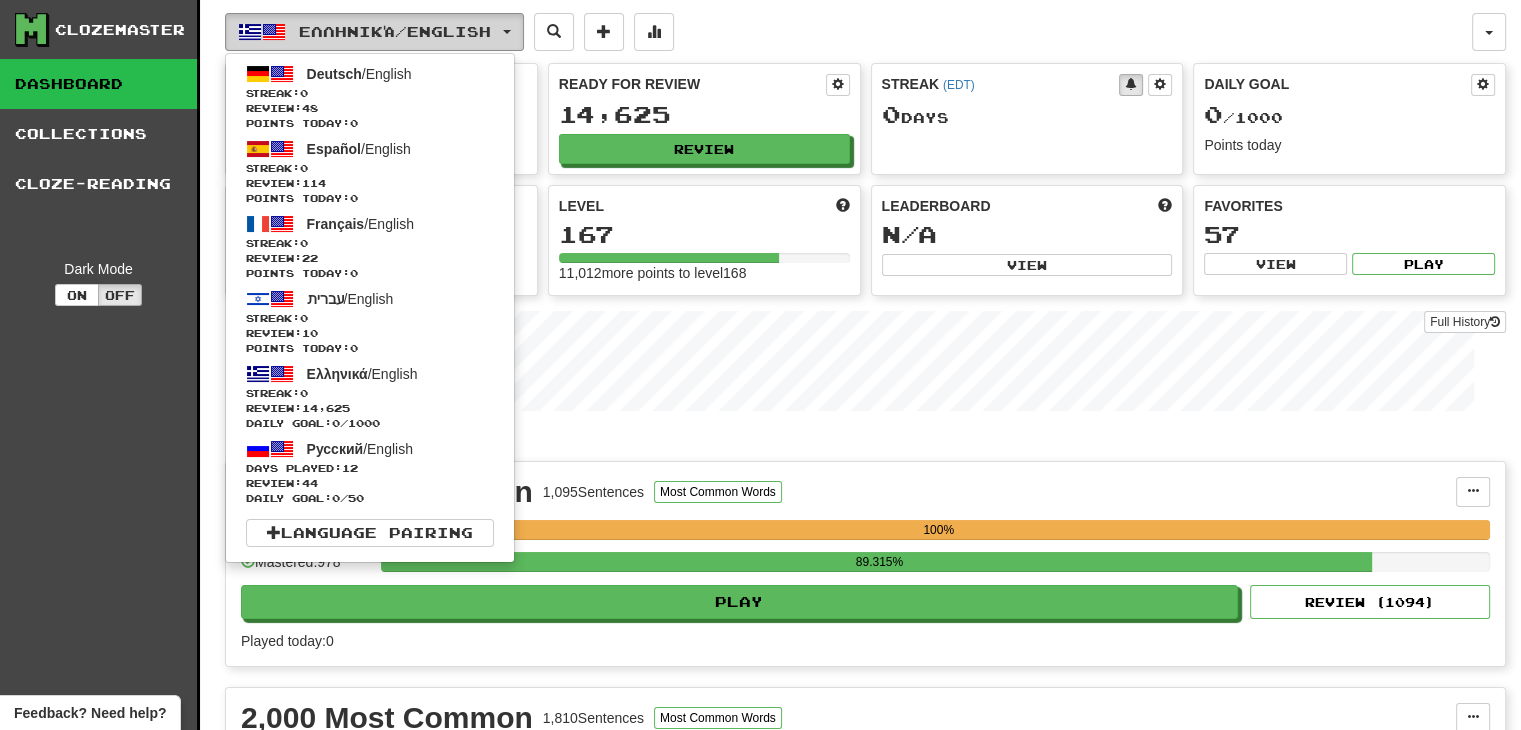 click at bounding box center (507, 32) 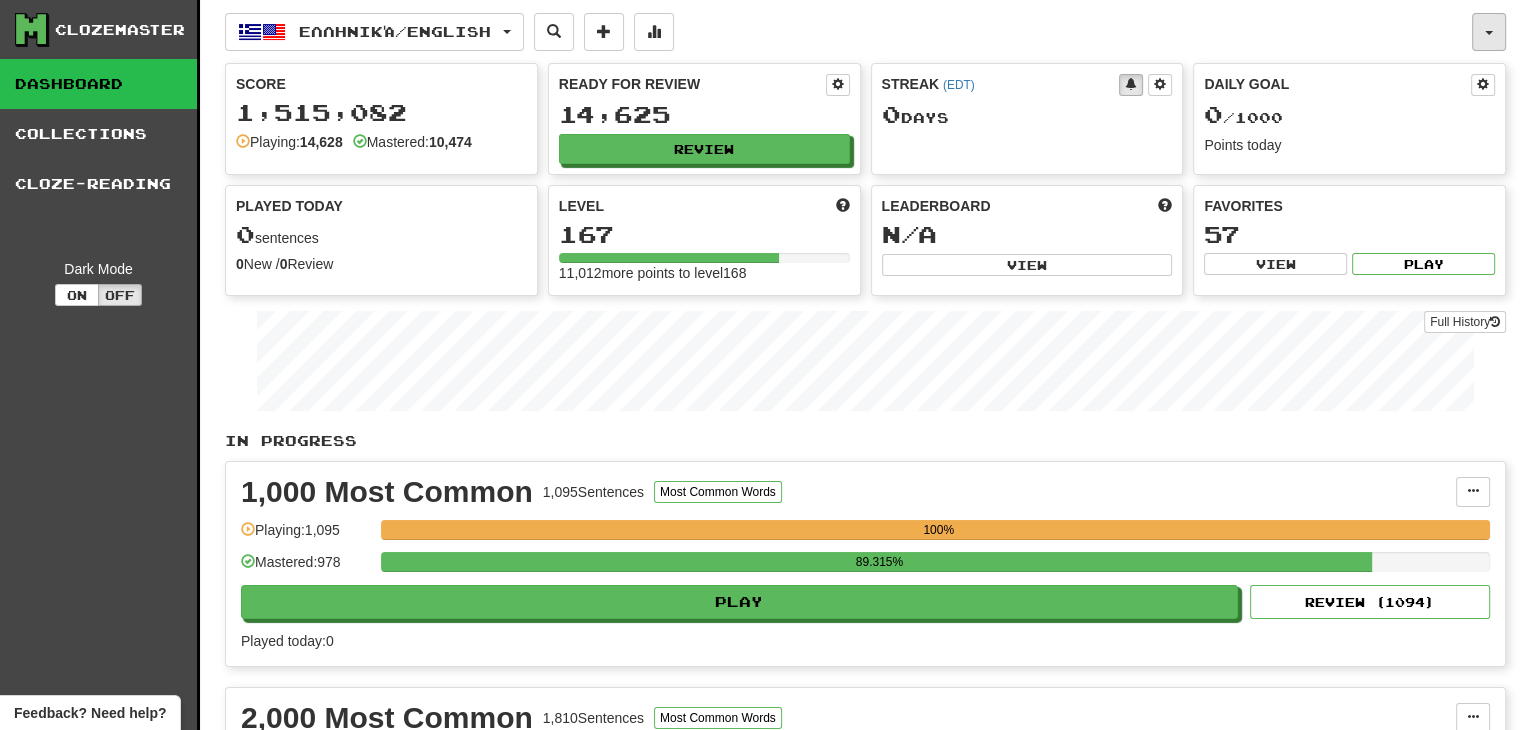 click at bounding box center [1489, 32] 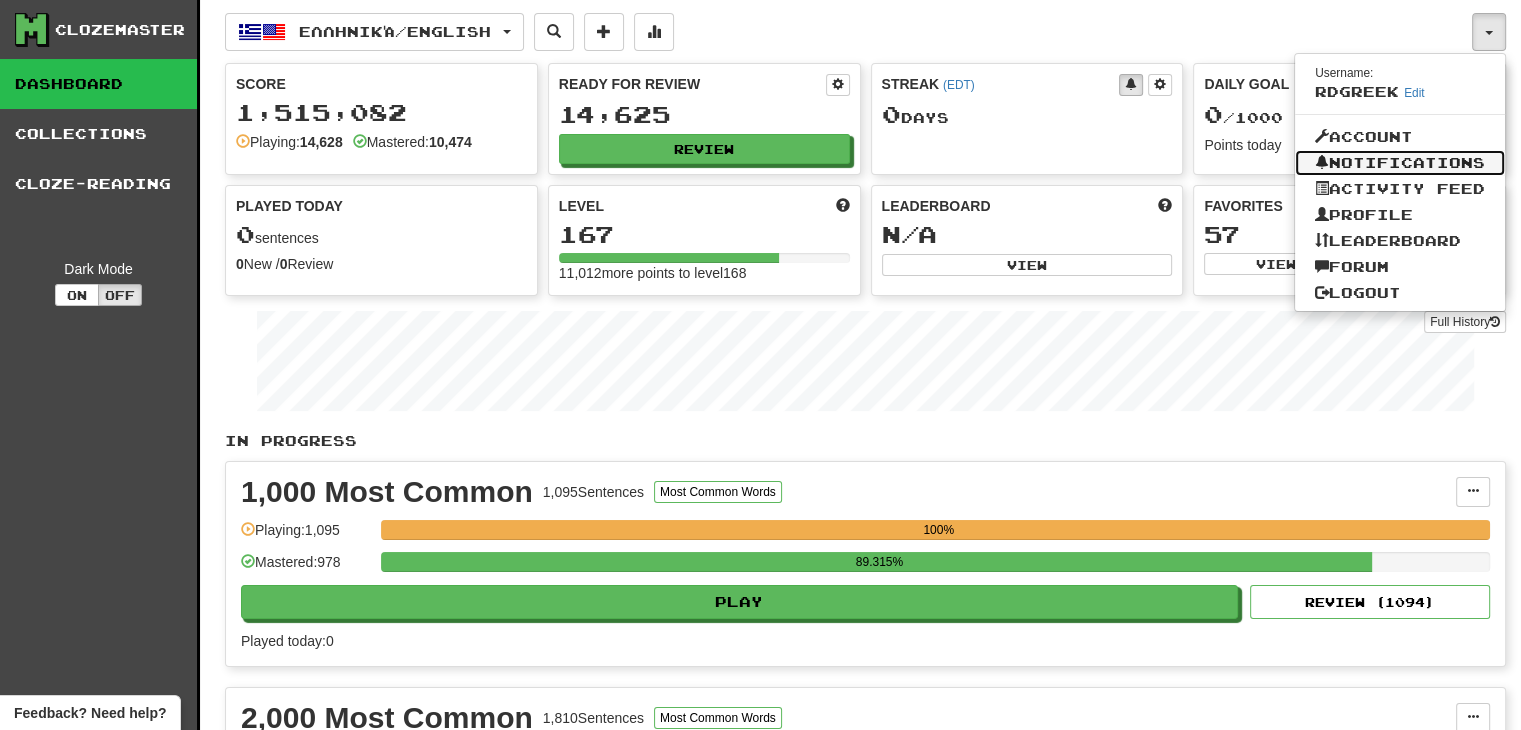 click on "Notifications" at bounding box center [1400, 163] 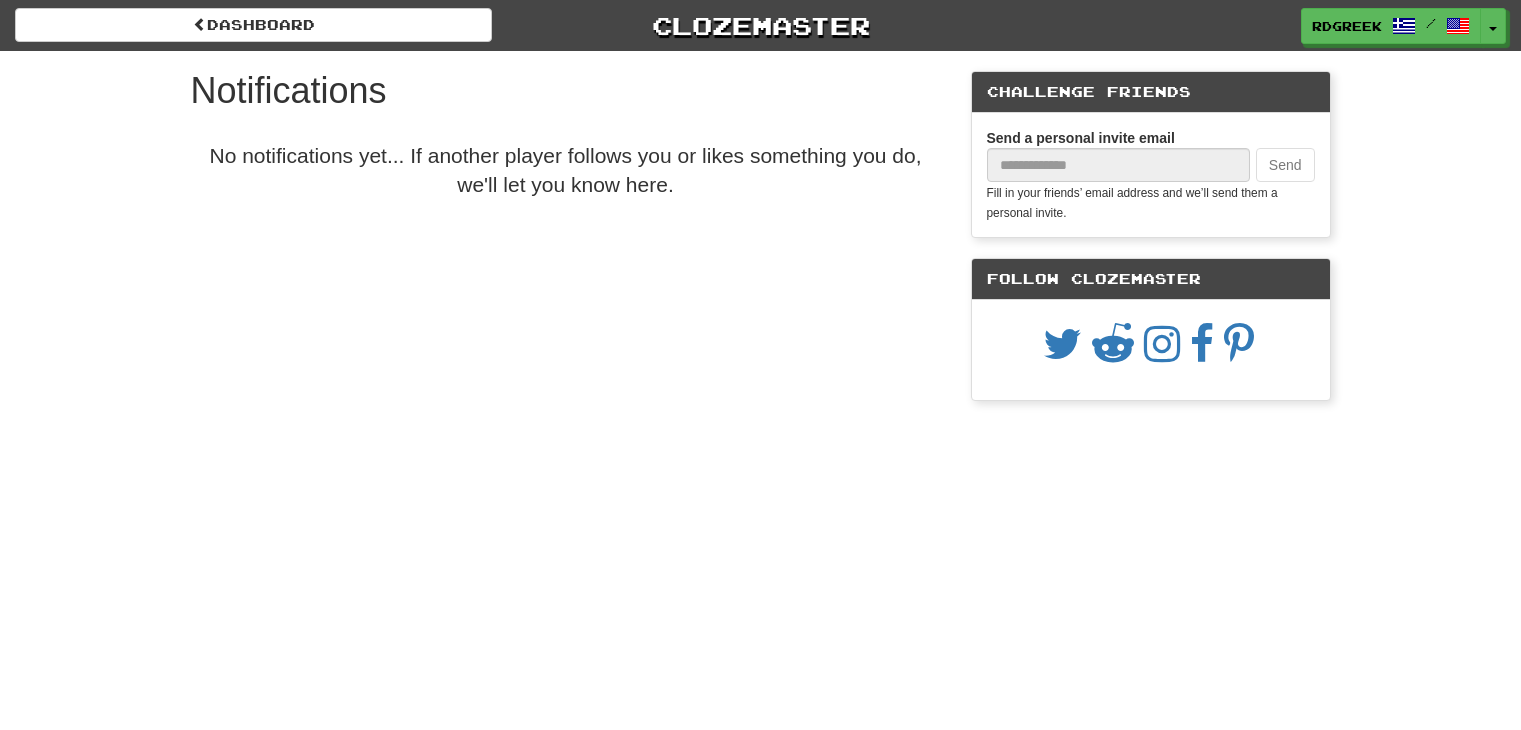 scroll, scrollTop: 0, scrollLeft: 0, axis: both 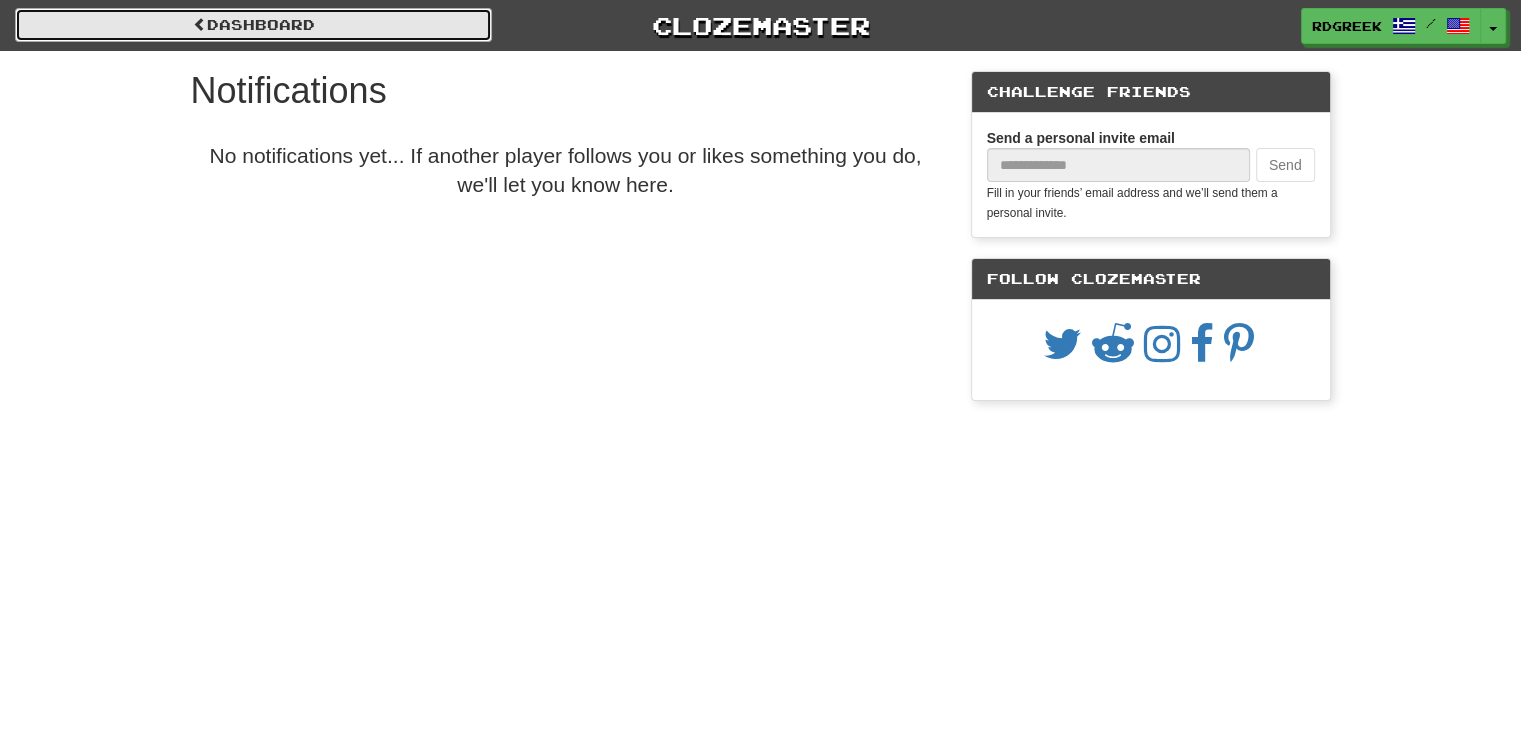 click on "Dashboard" at bounding box center [253, 25] 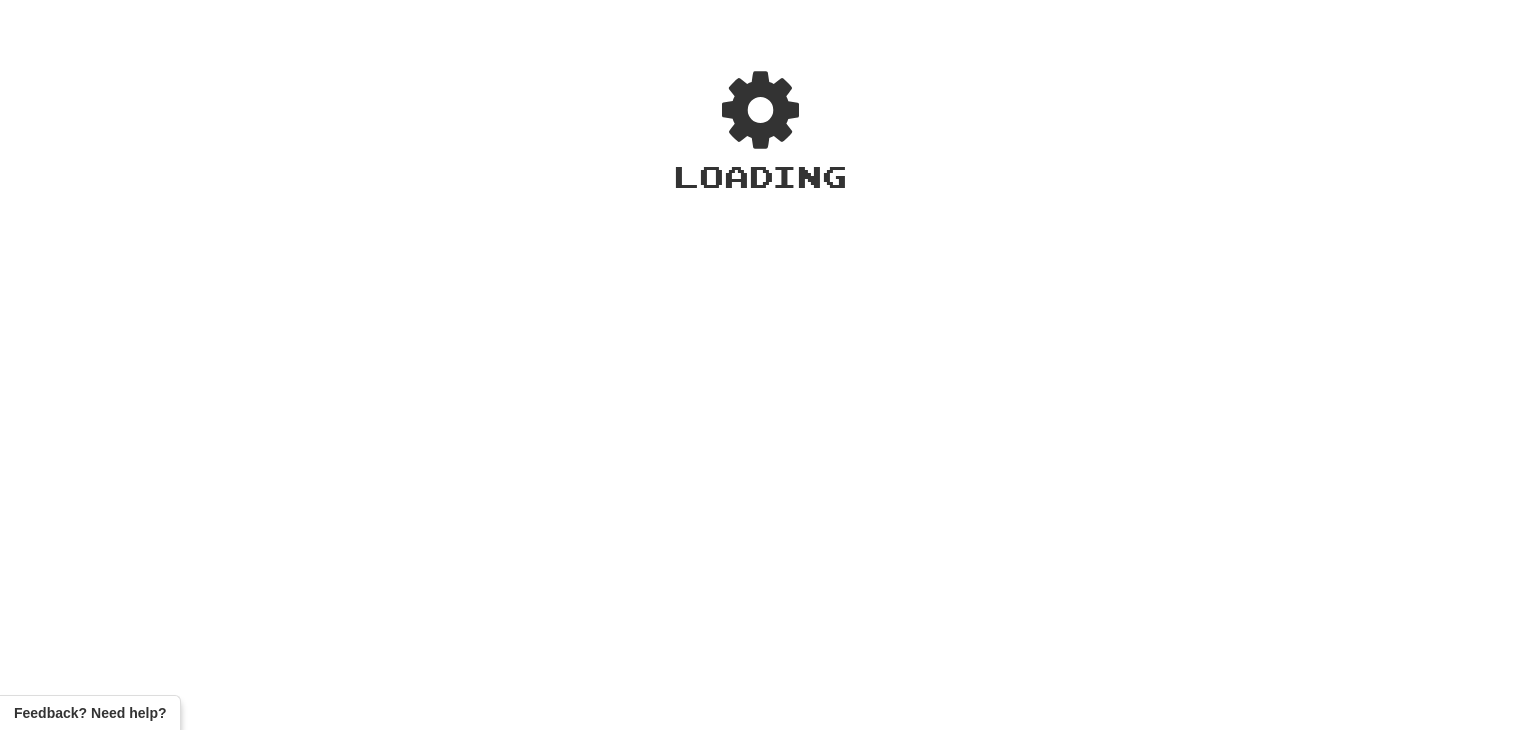 scroll, scrollTop: 0, scrollLeft: 0, axis: both 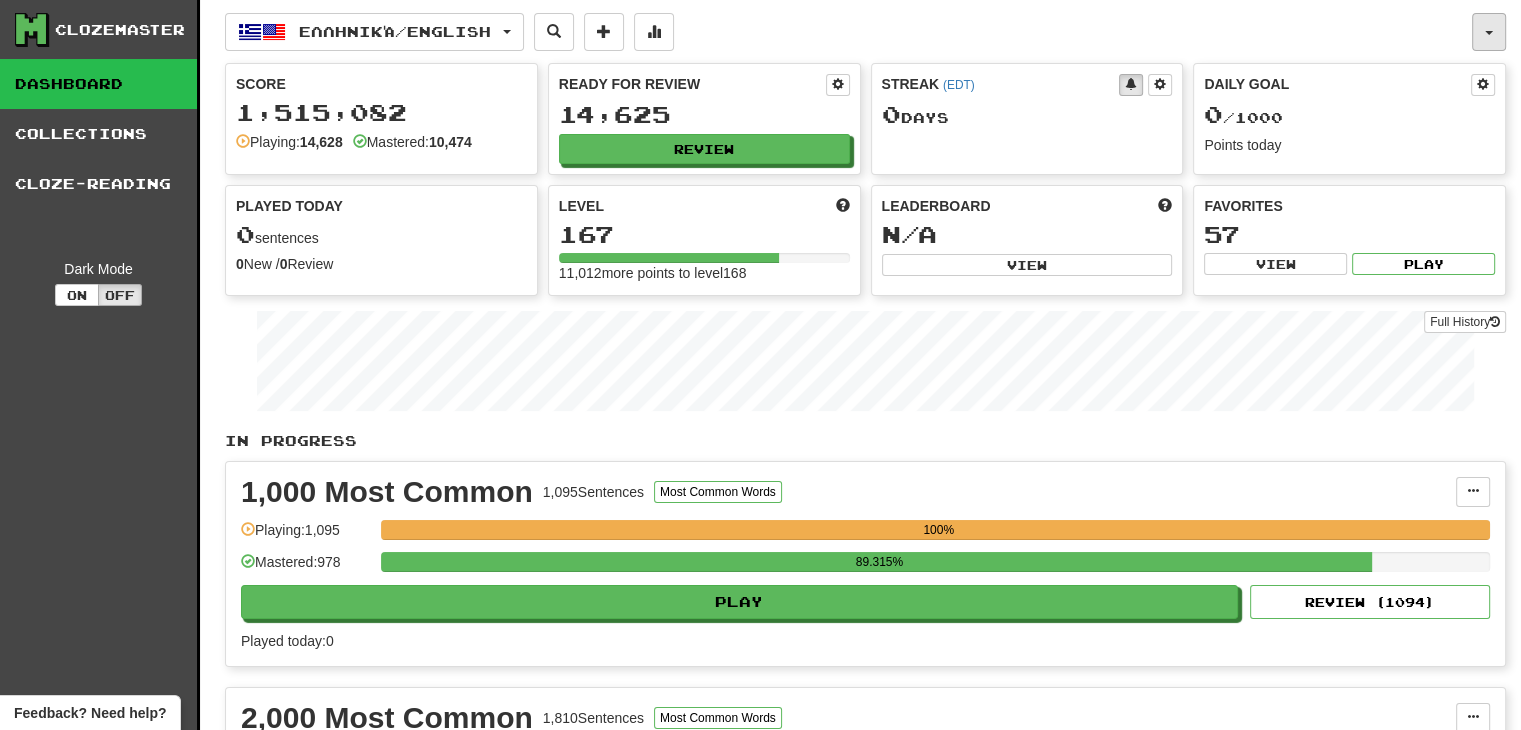 click at bounding box center (1489, 32) 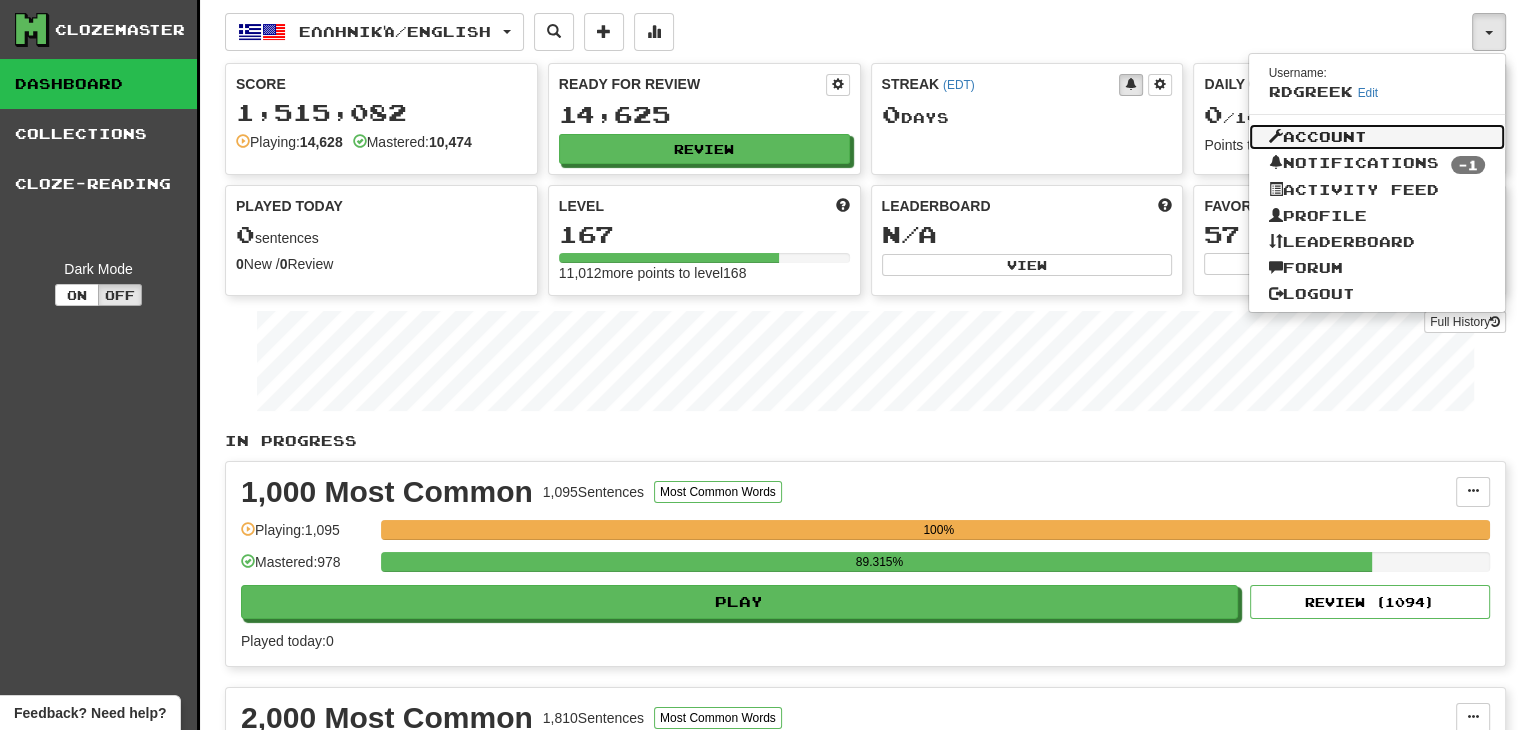 click on "Account" at bounding box center [1377, 137] 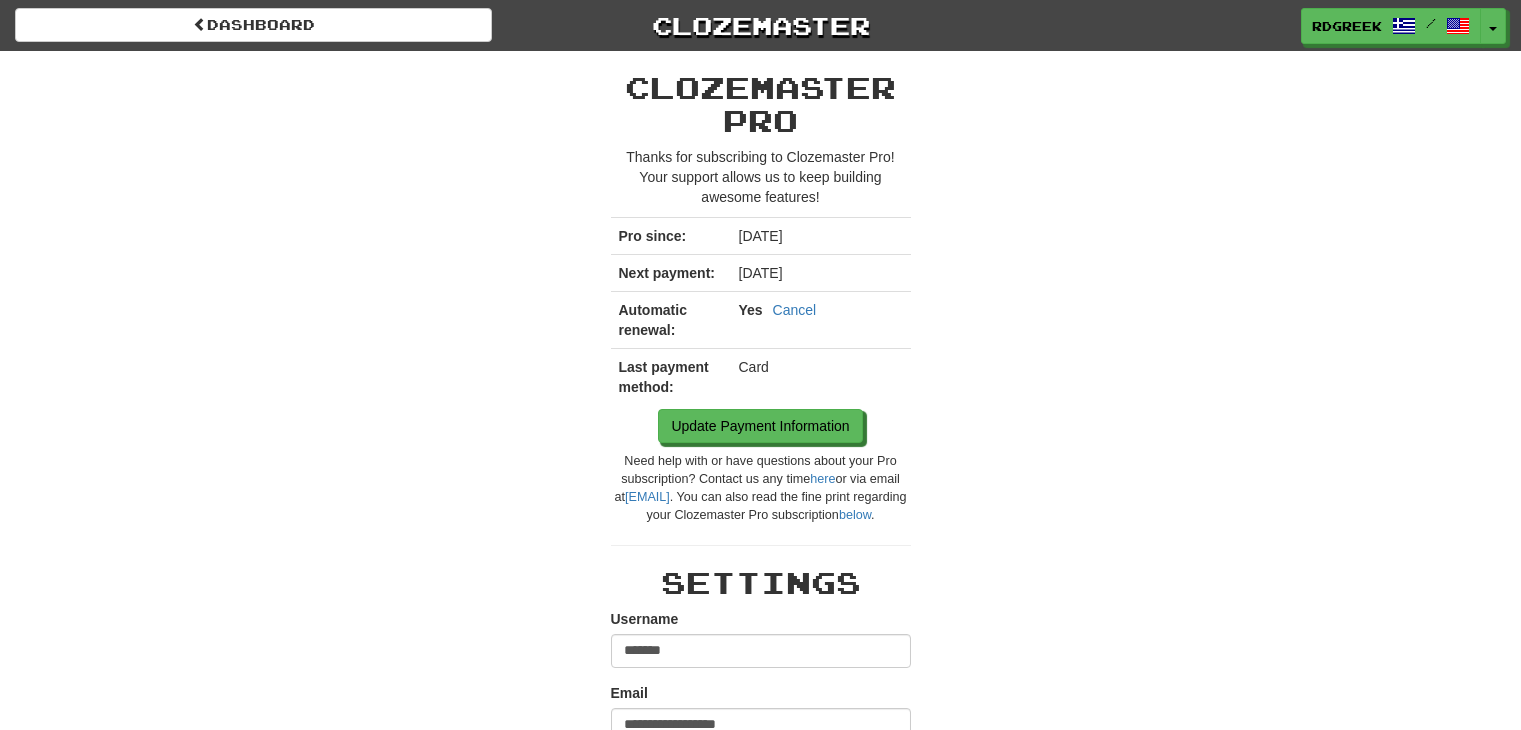scroll, scrollTop: 0, scrollLeft: 0, axis: both 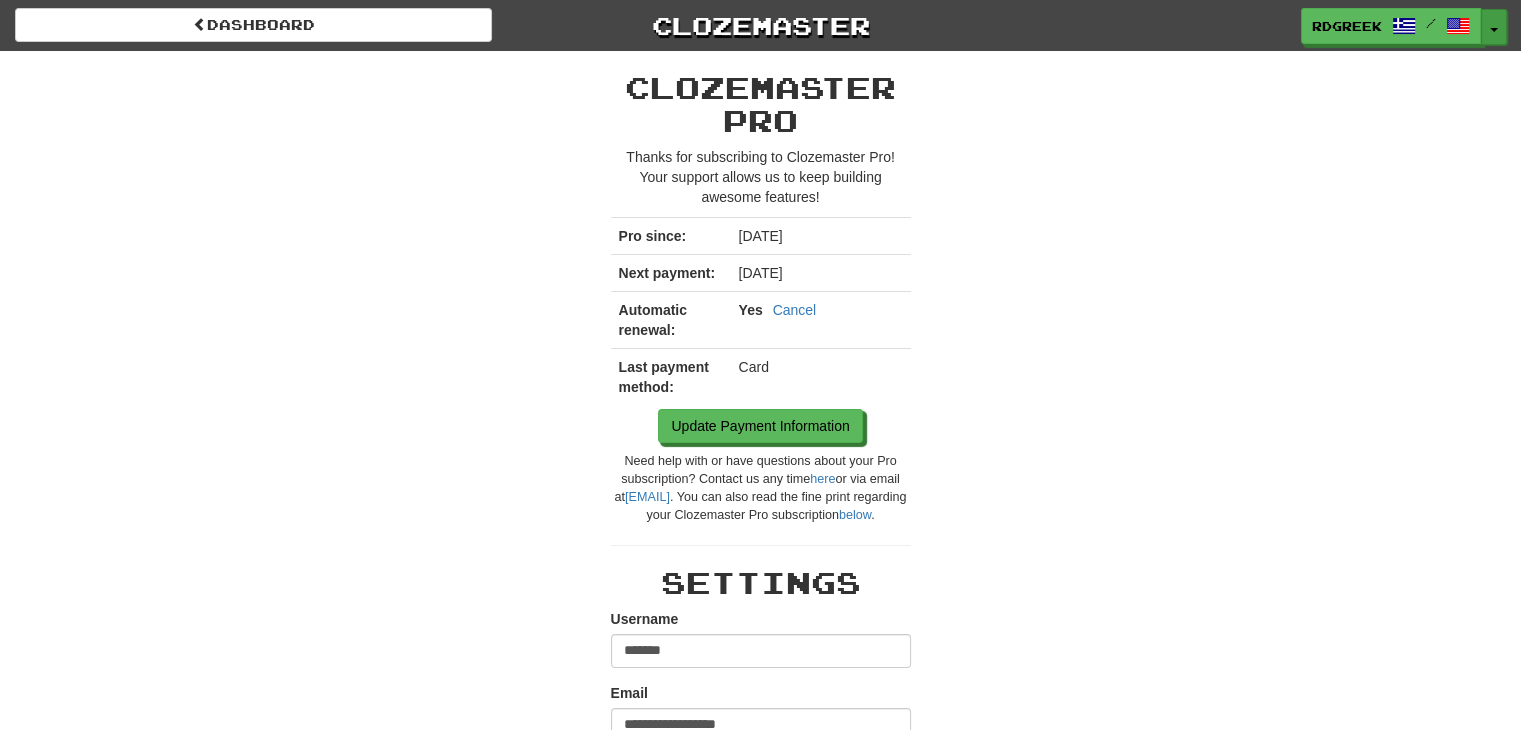 click on "Toggle Dropdown" at bounding box center [1494, 27] 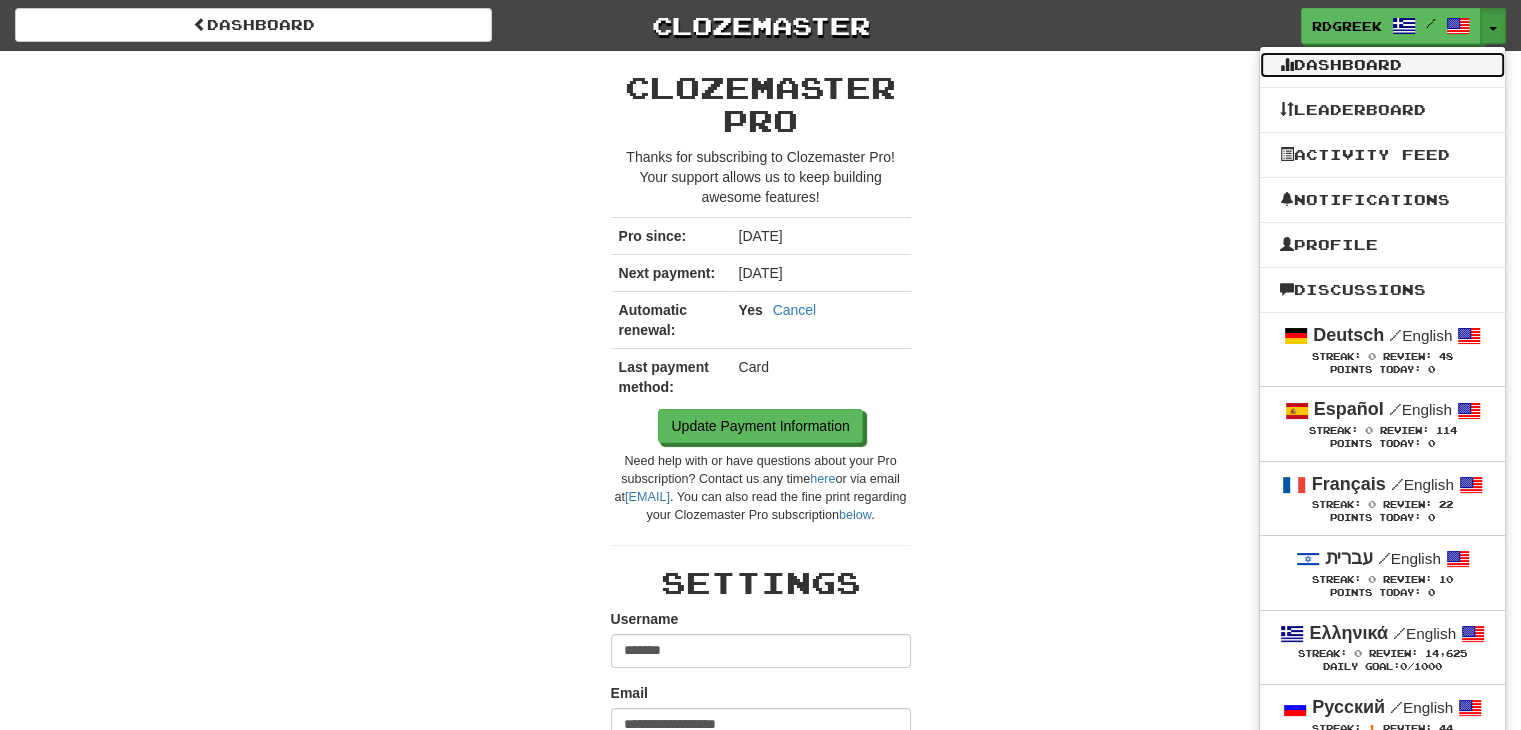 click on "Dashboard" at bounding box center [1382, 65] 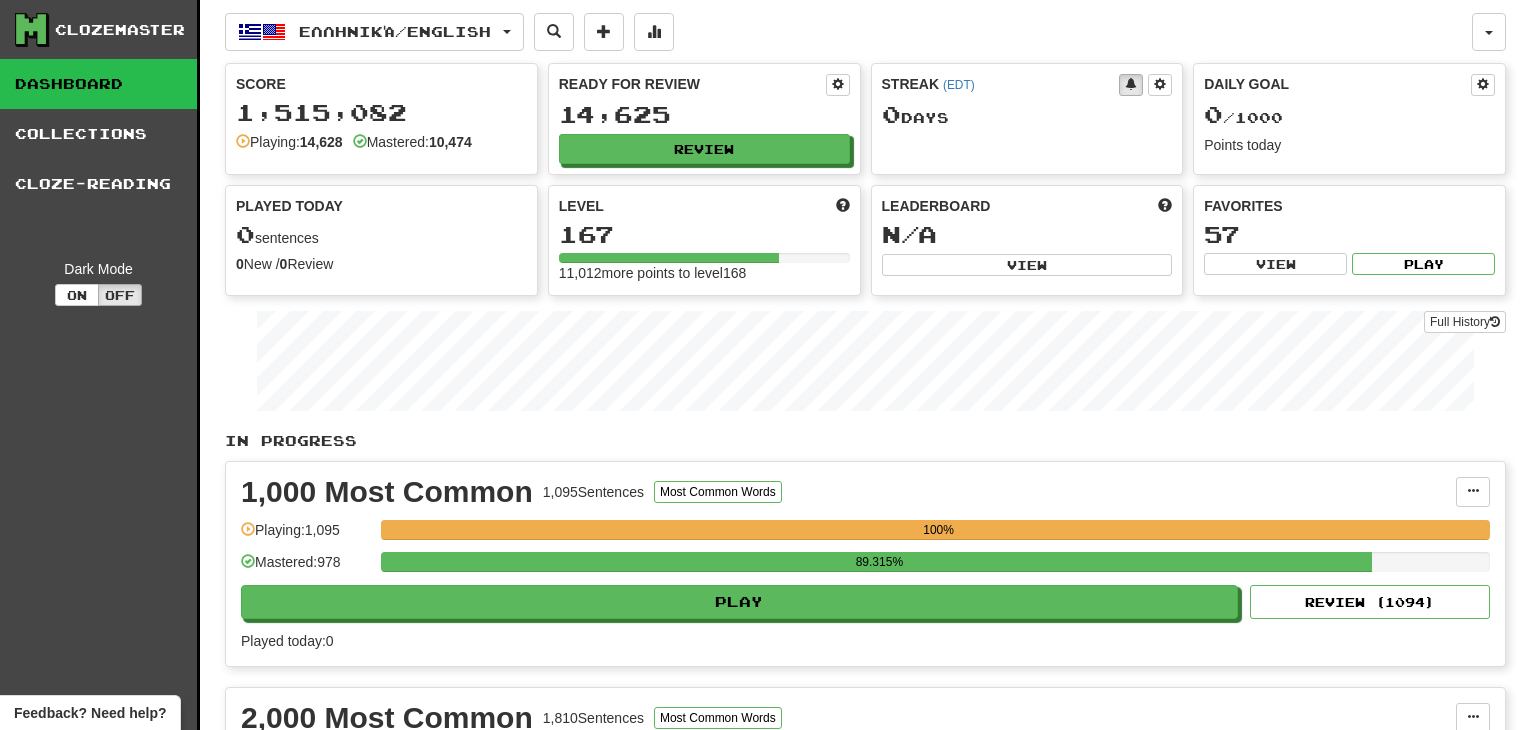 scroll, scrollTop: 0, scrollLeft: 0, axis: both 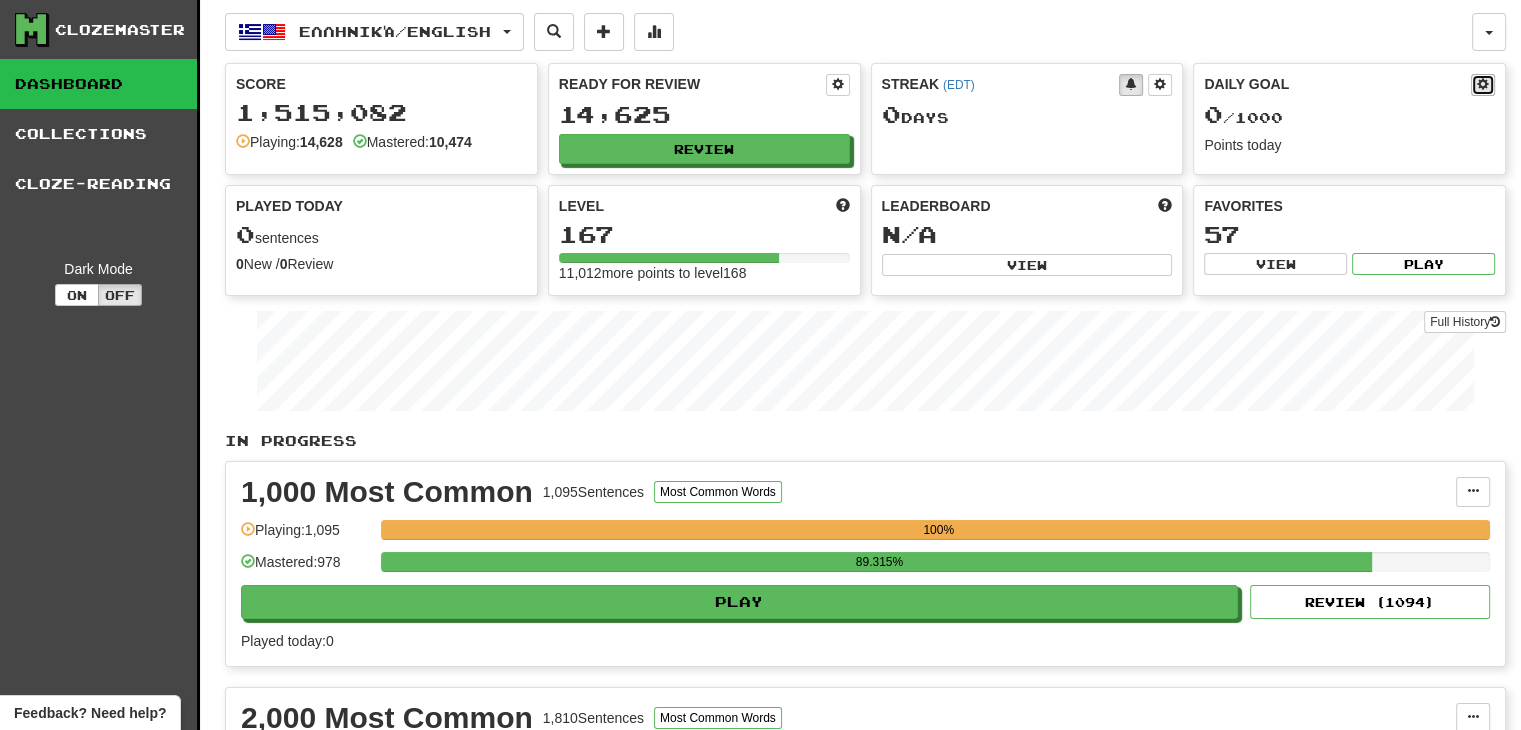 click at bounding box center [1483, 84] 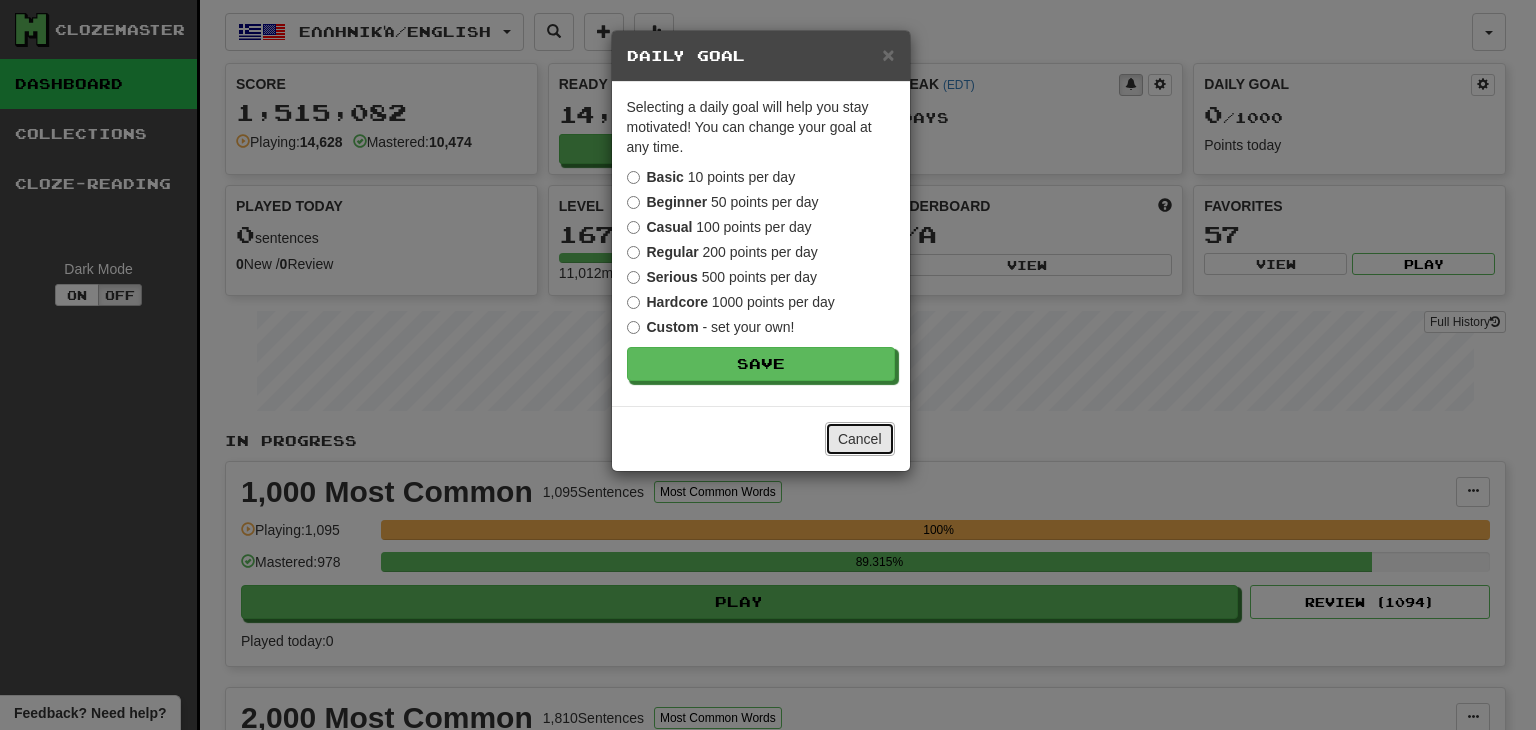 click on "Cancel" at bounding box center (860, 439) 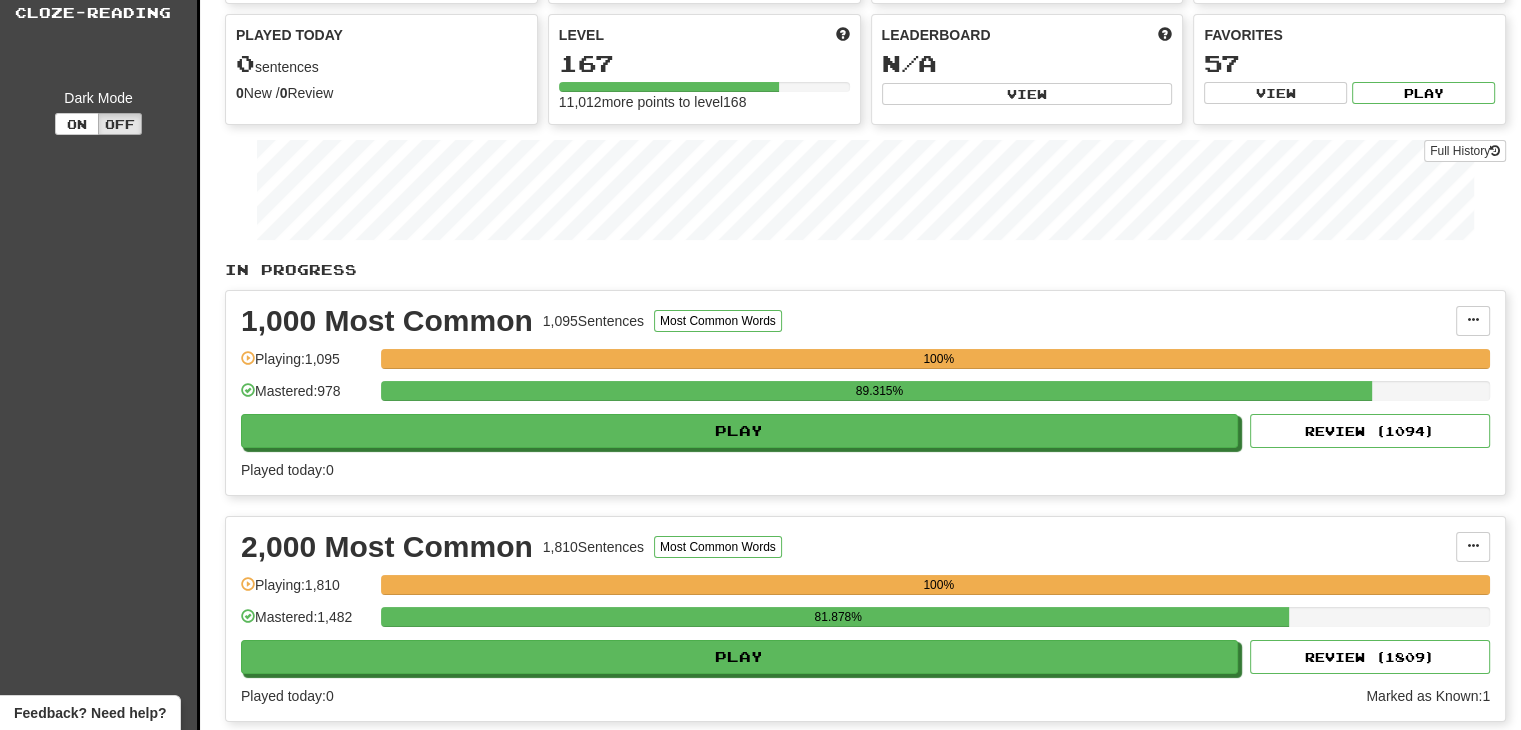 scroll, scrollTop: 0, scrollLeft: 0, axis: both 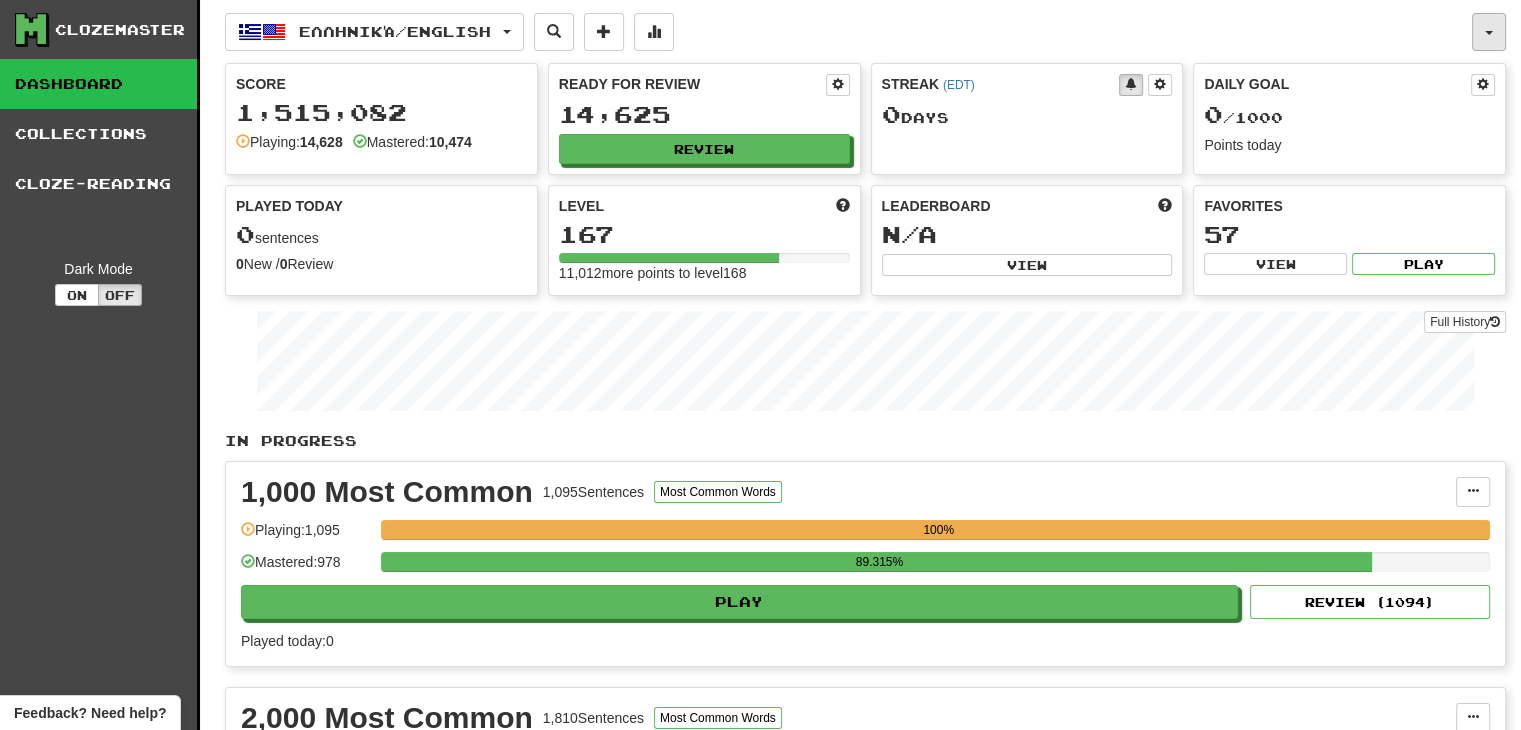 click at bounding box center (1489, 32) 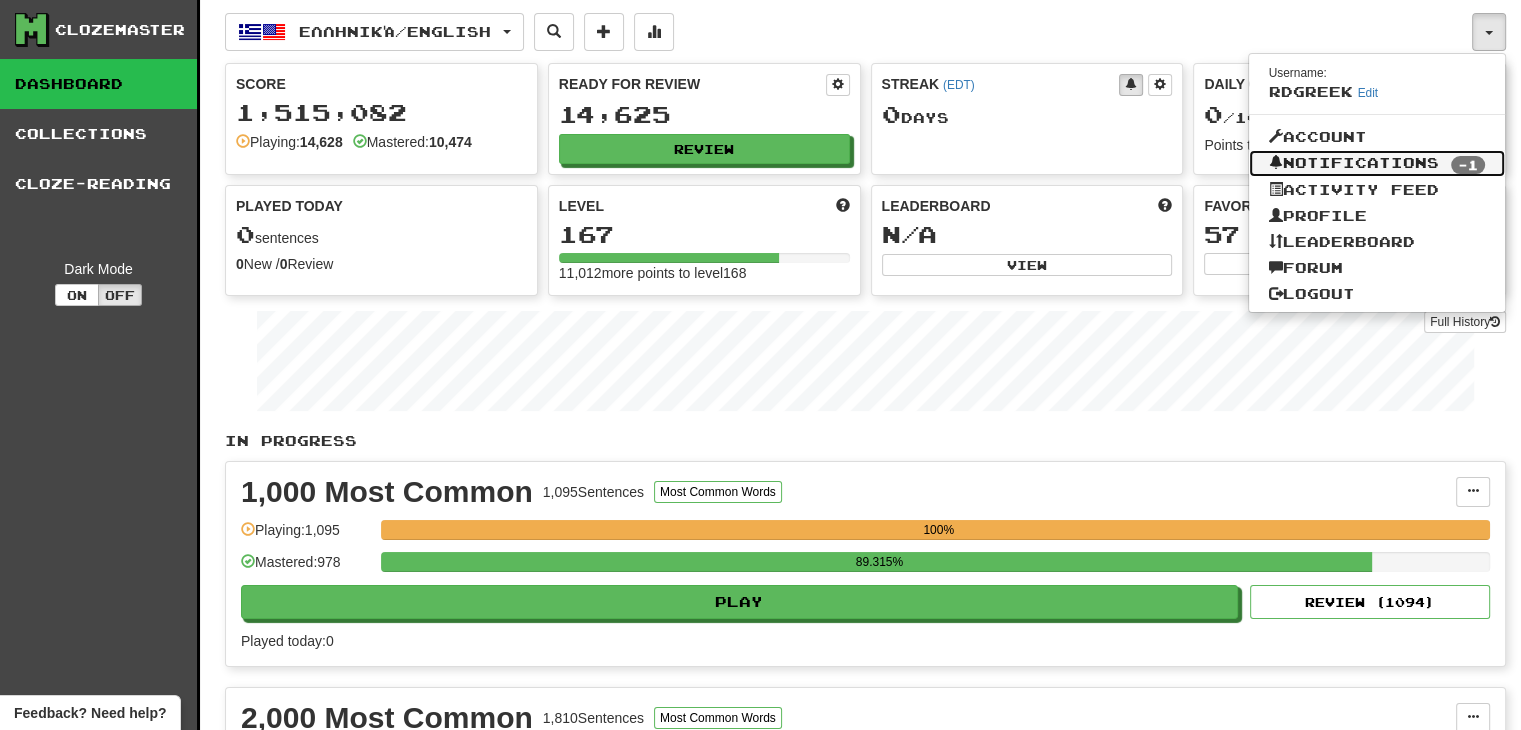 click on "-1" at bounding box center [1468, 165] 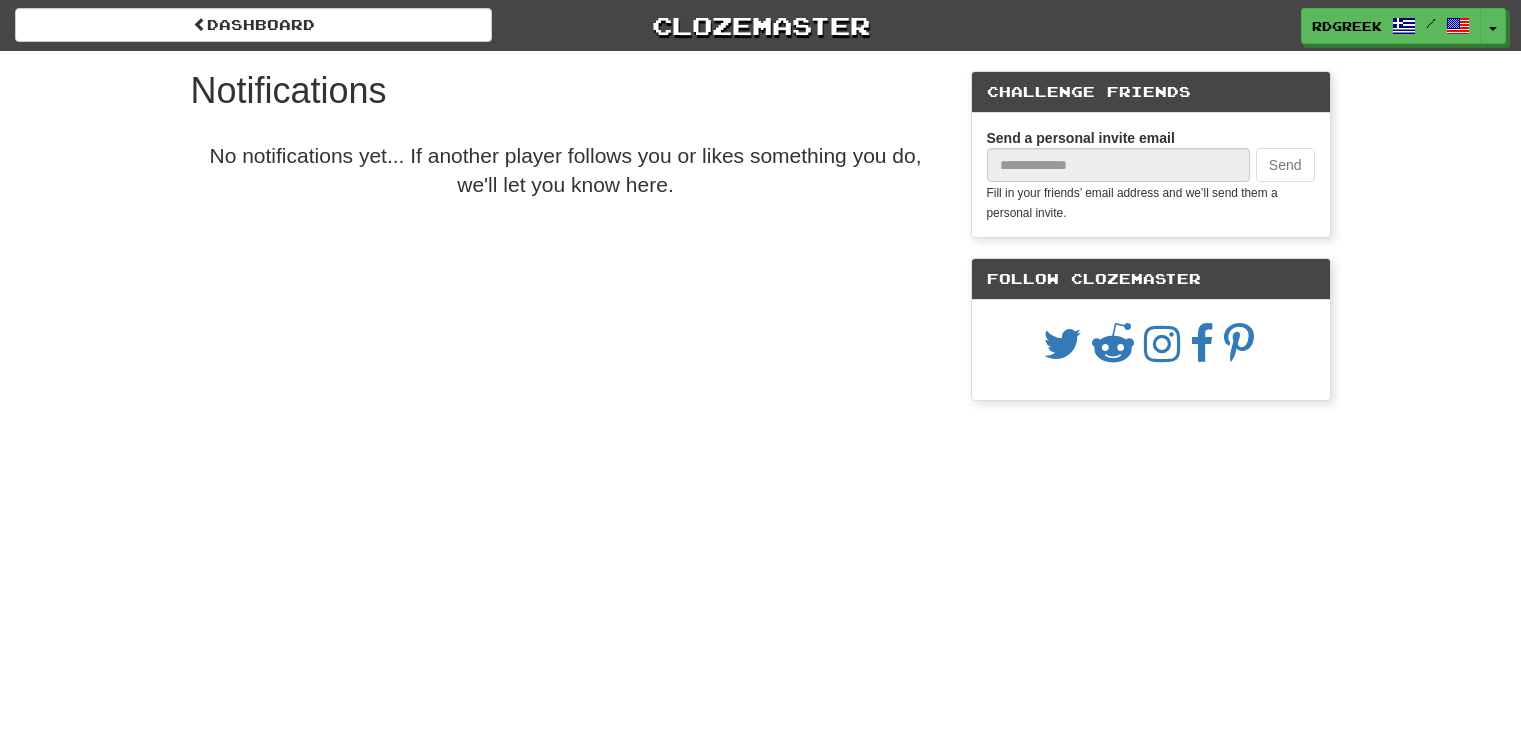 scroll, scrollTop: 0, scrollLeft: 0, axis: both 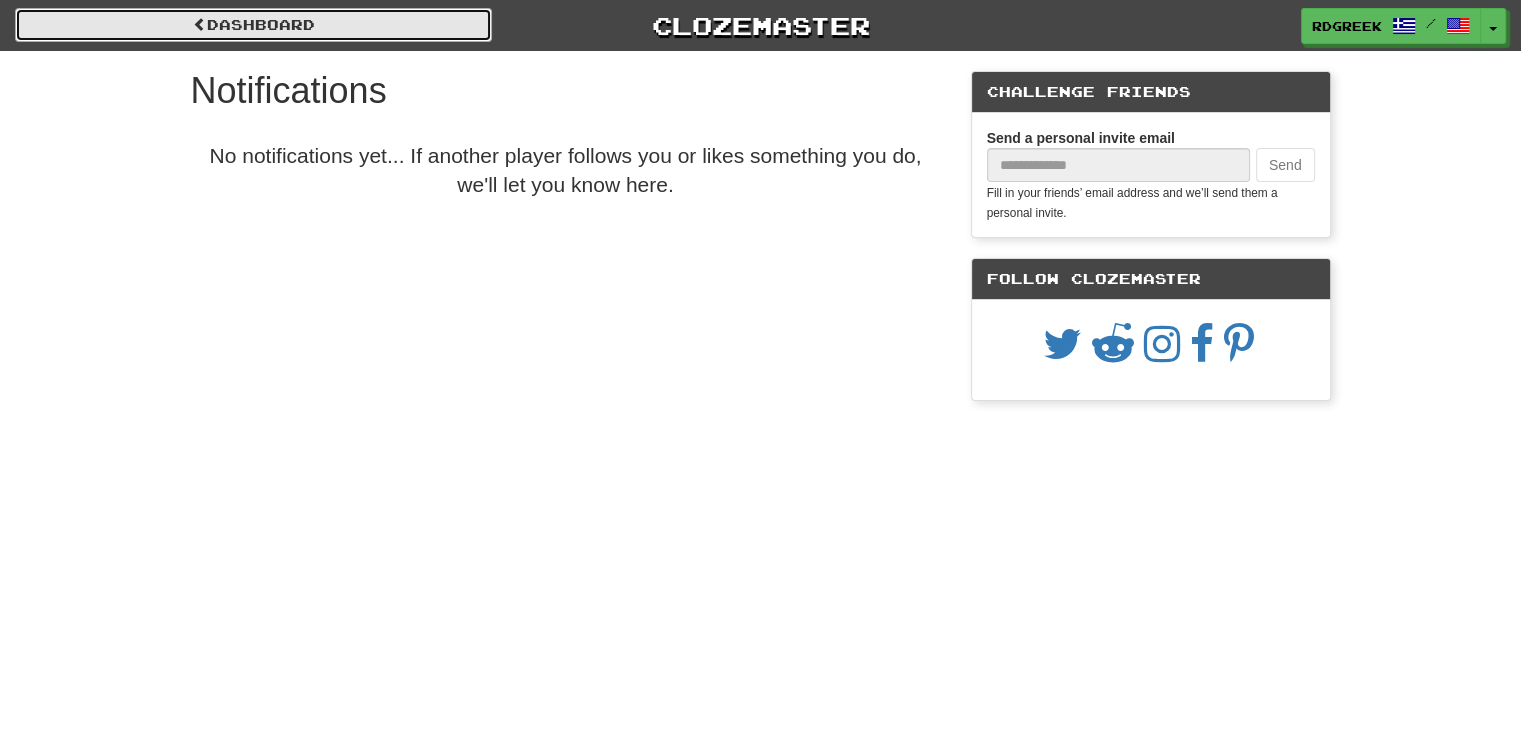 click on "Dashboard" at bounding box center (253, 25) 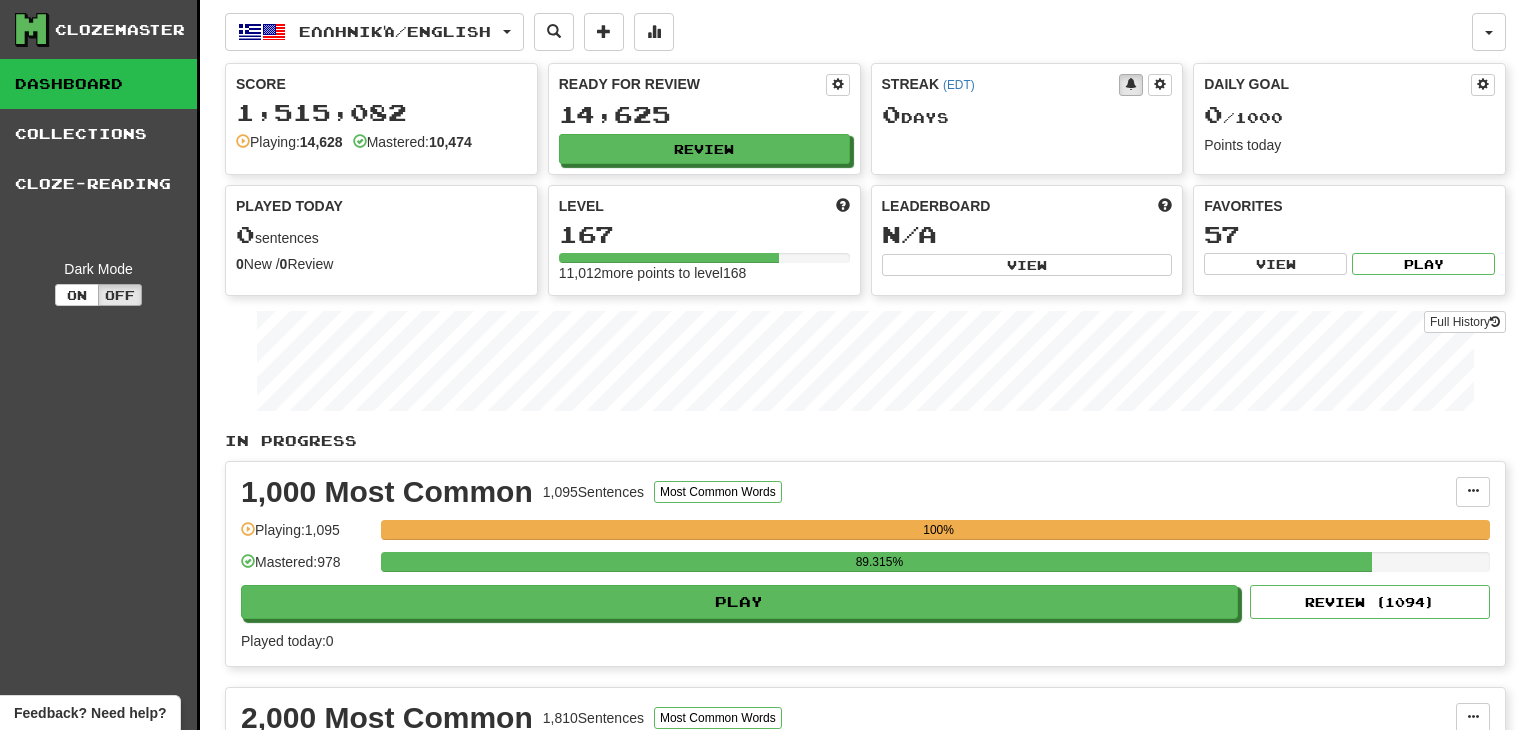 scroll, scrollTop: 0, scrollLeft: 0, axis: both 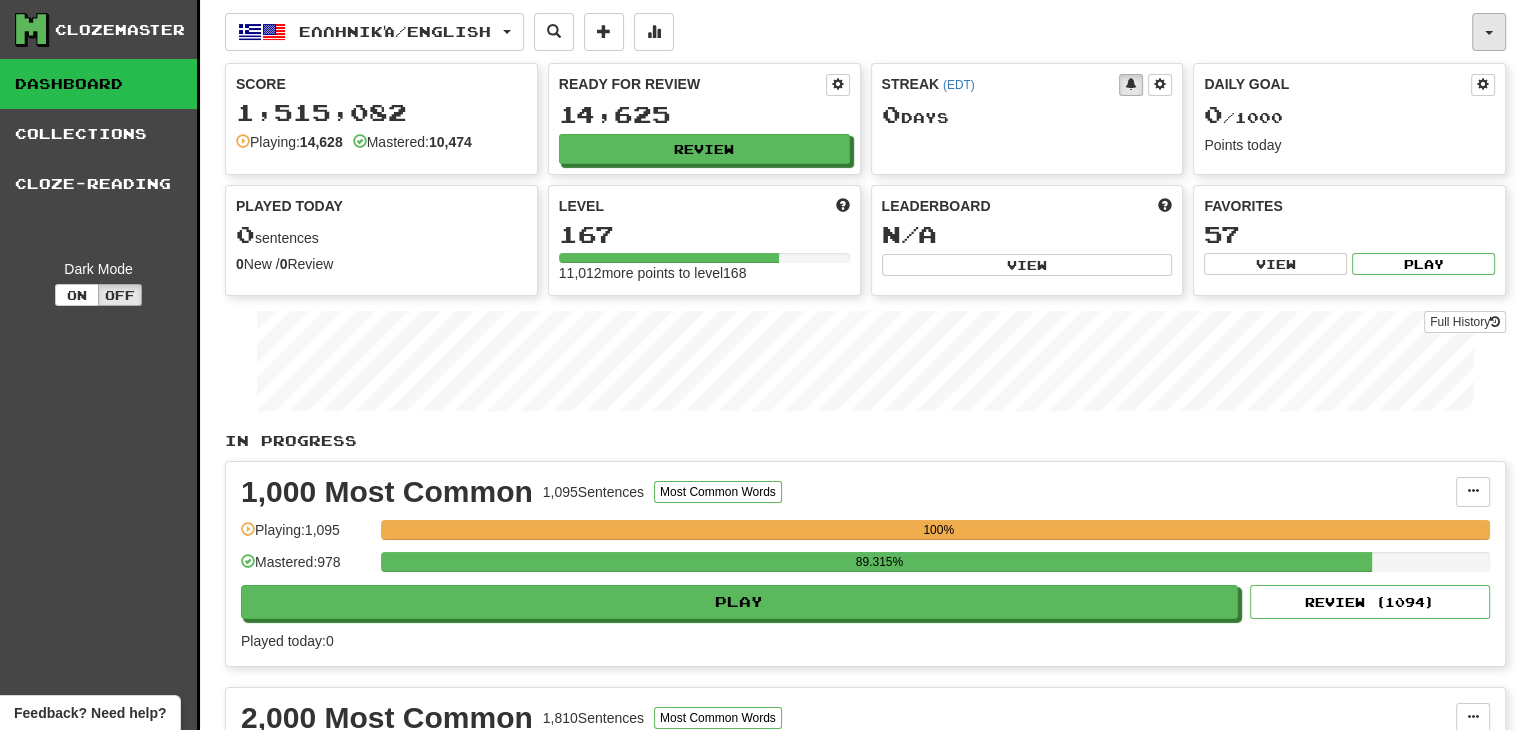 click at bounding box center [1489, 32] 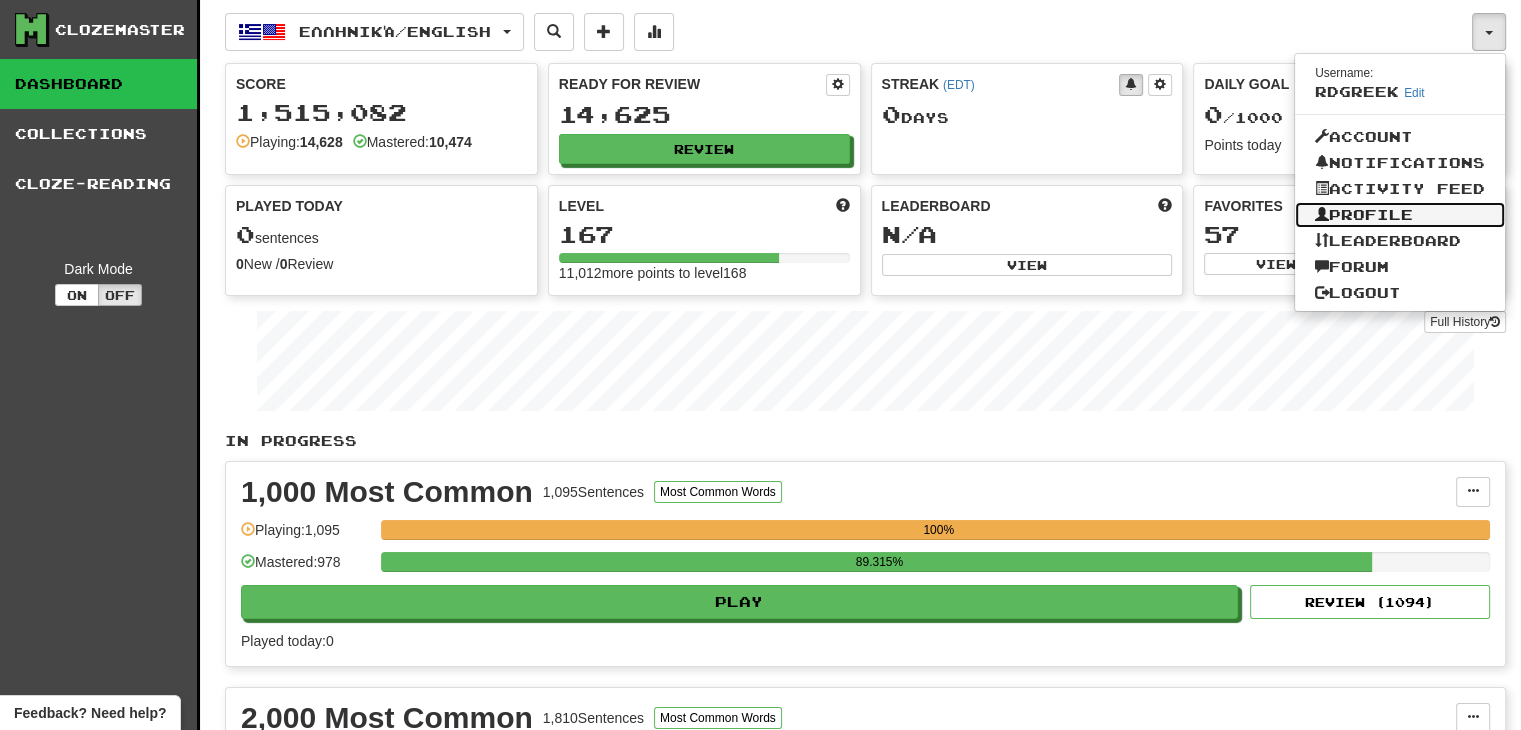 click on "Profile" at bounding box center [1400, 215] 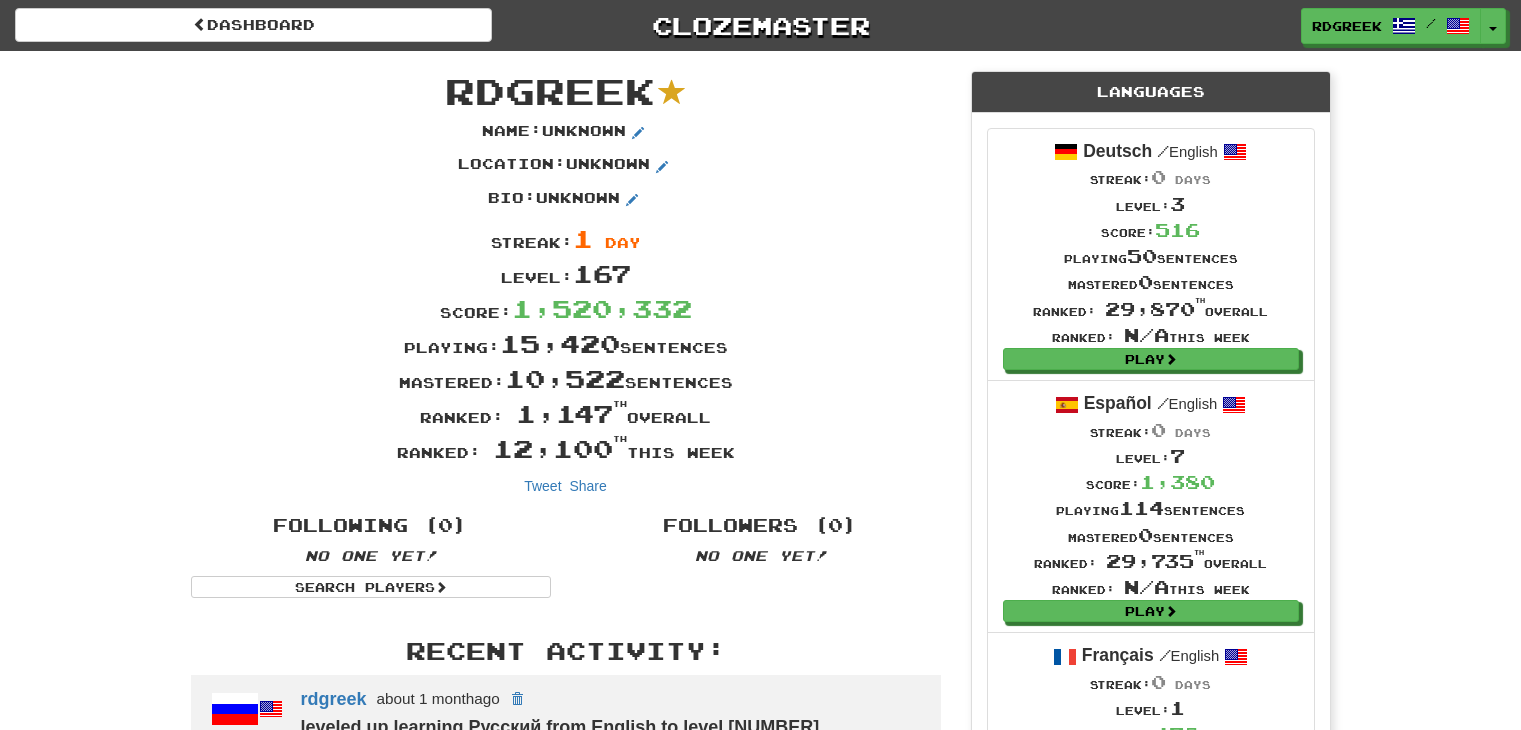 scroll, scrollTop: 0, scrollLeft: 0, axis: both 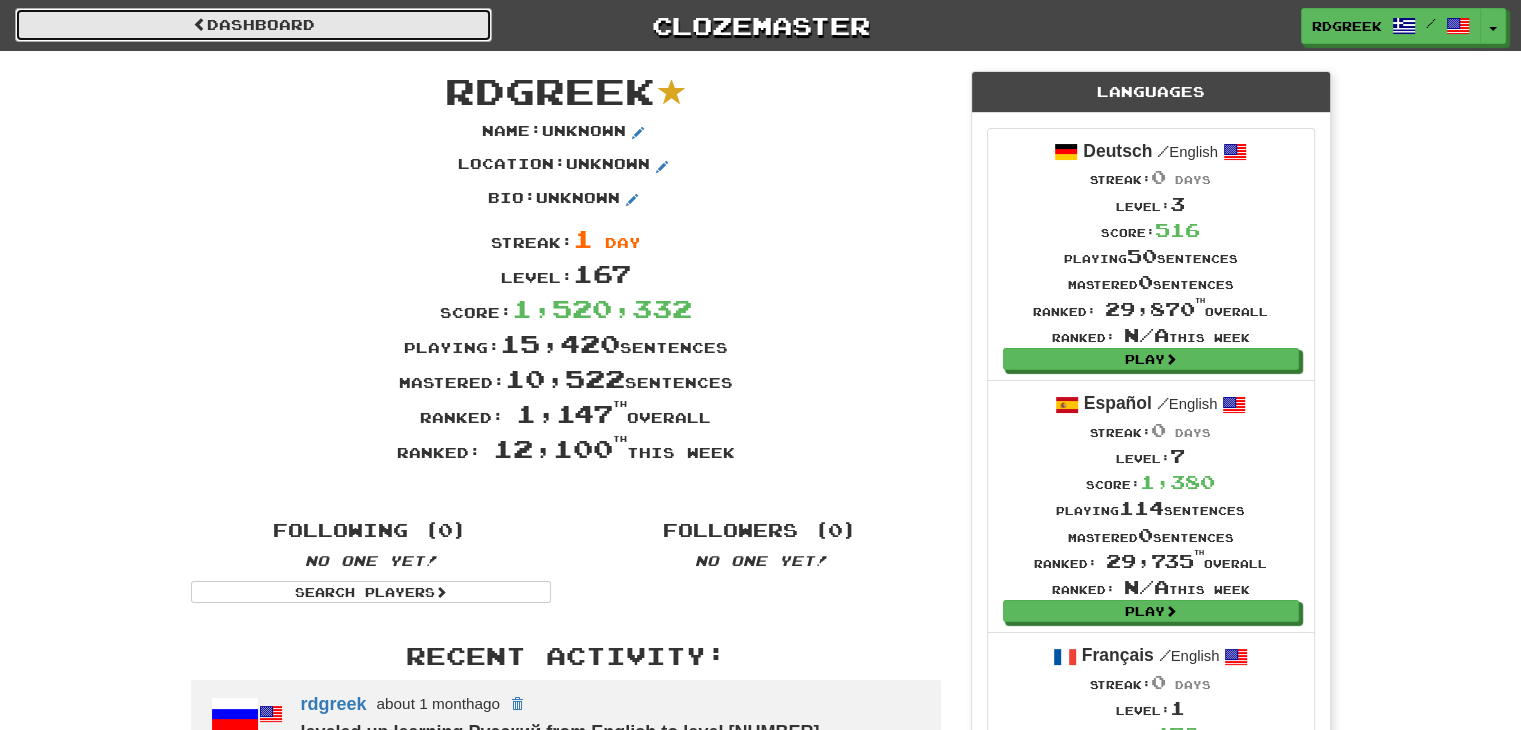 click on "Dashboard" at bounding box center (253, 25) 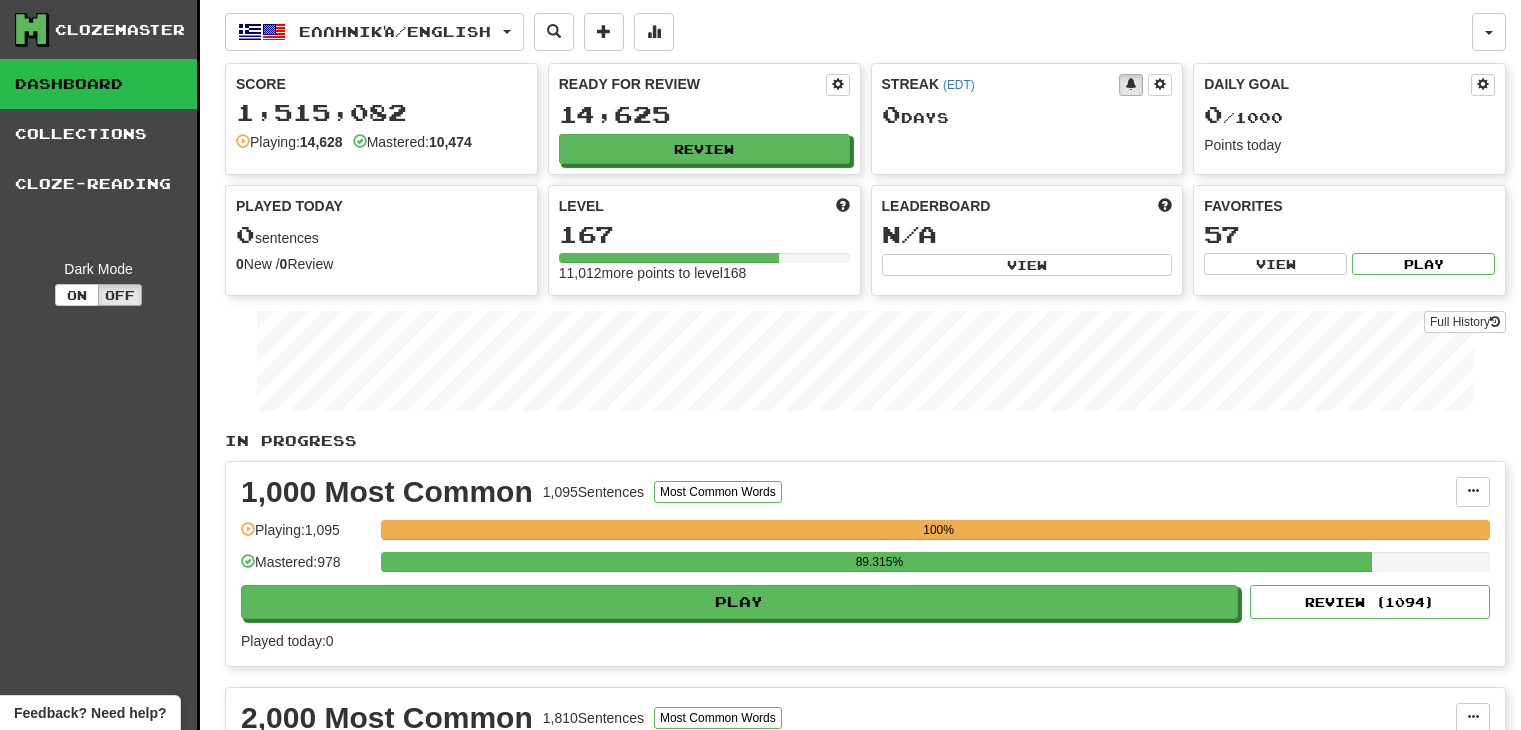 scroll, scrollTop: 0, scrollLeft: 0, axis: both 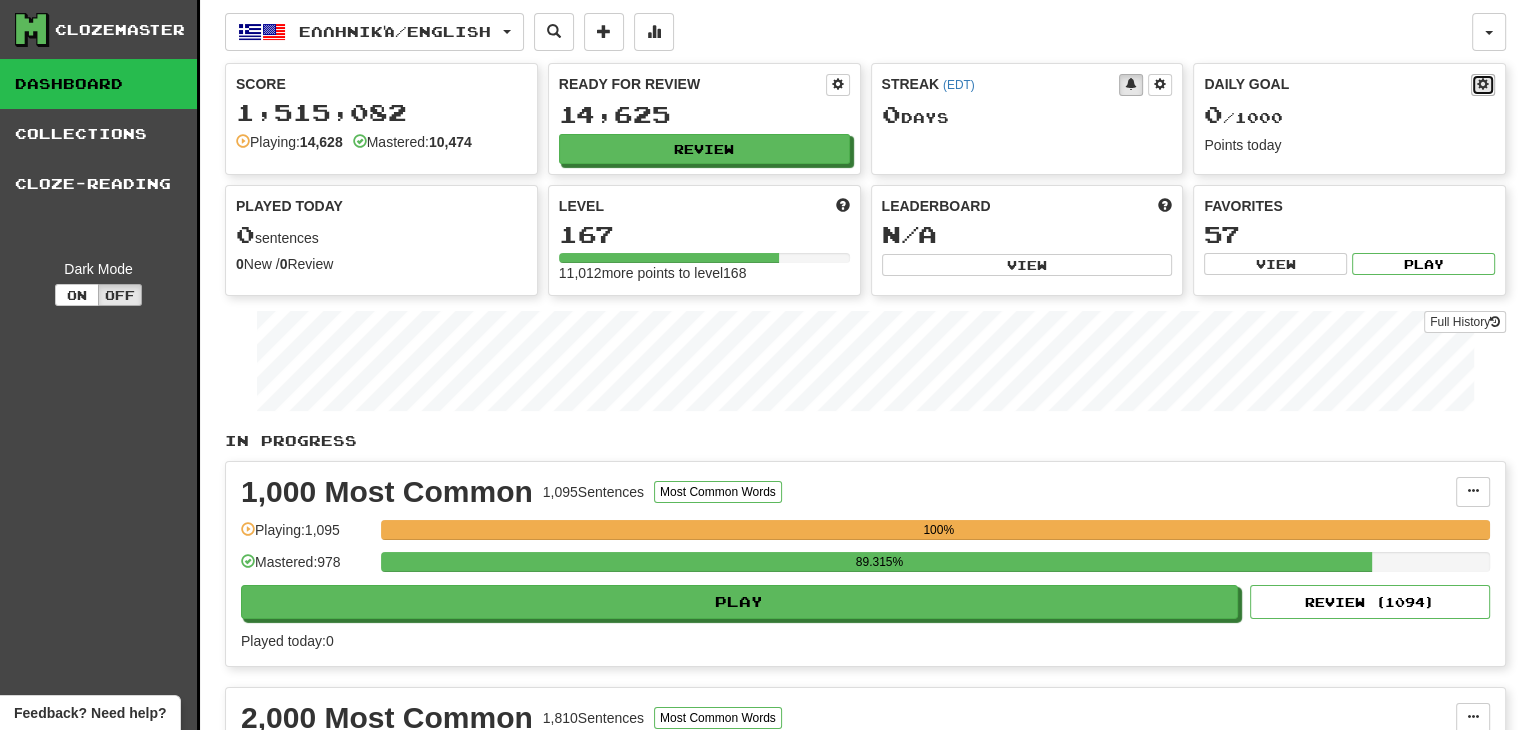 click at bounding box center [1483, 84] 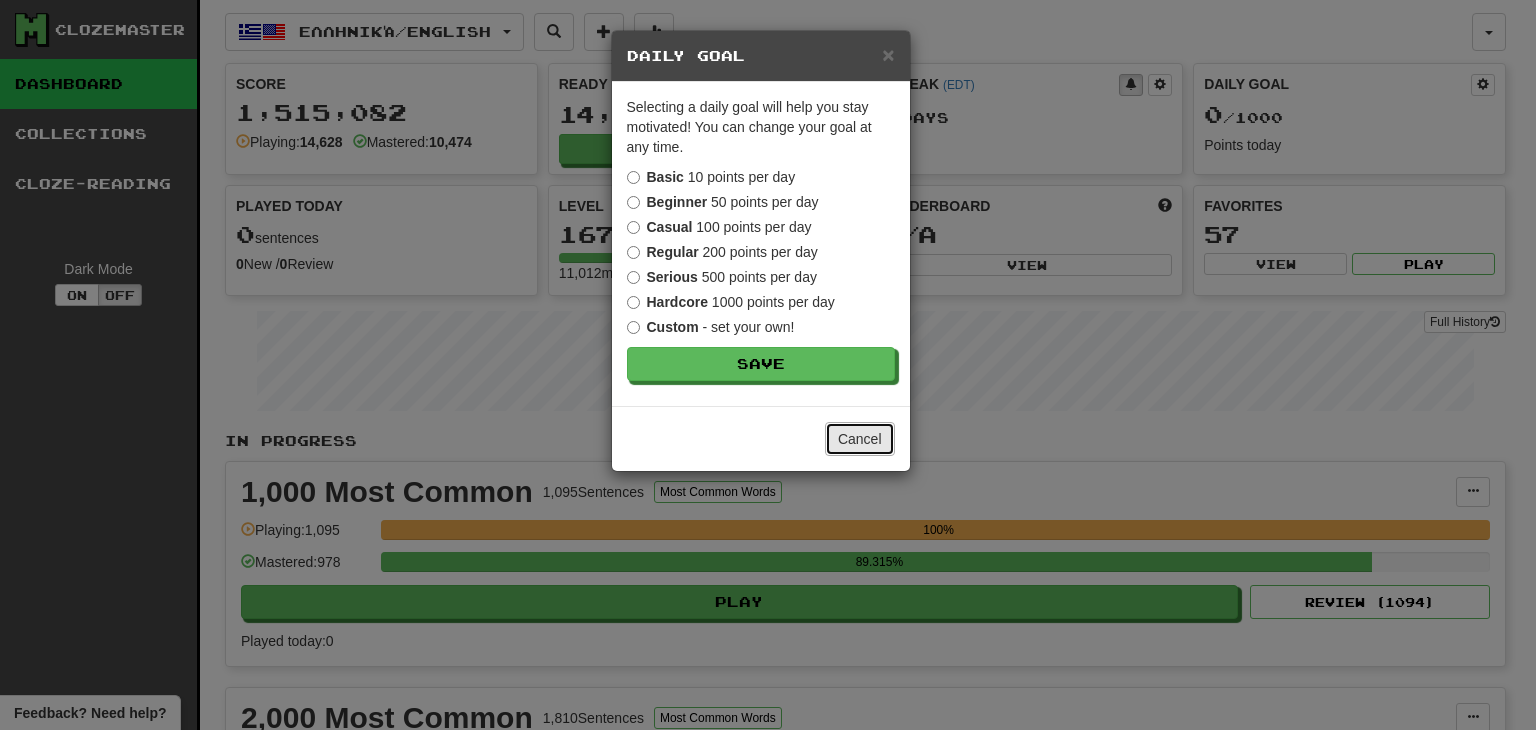 click on "Cancel" at bounding box center [860, 439] 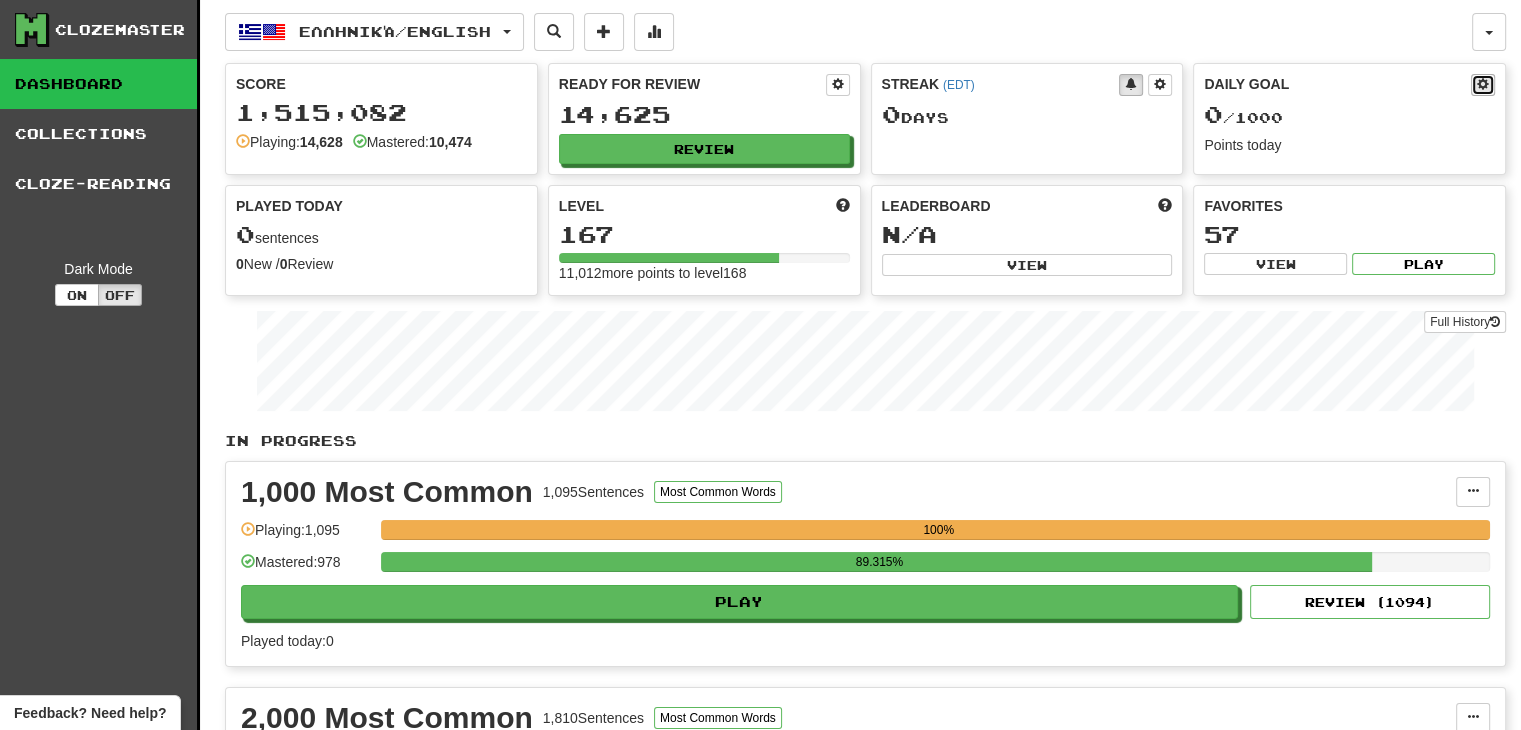 click at bounding box center (1483, 84) 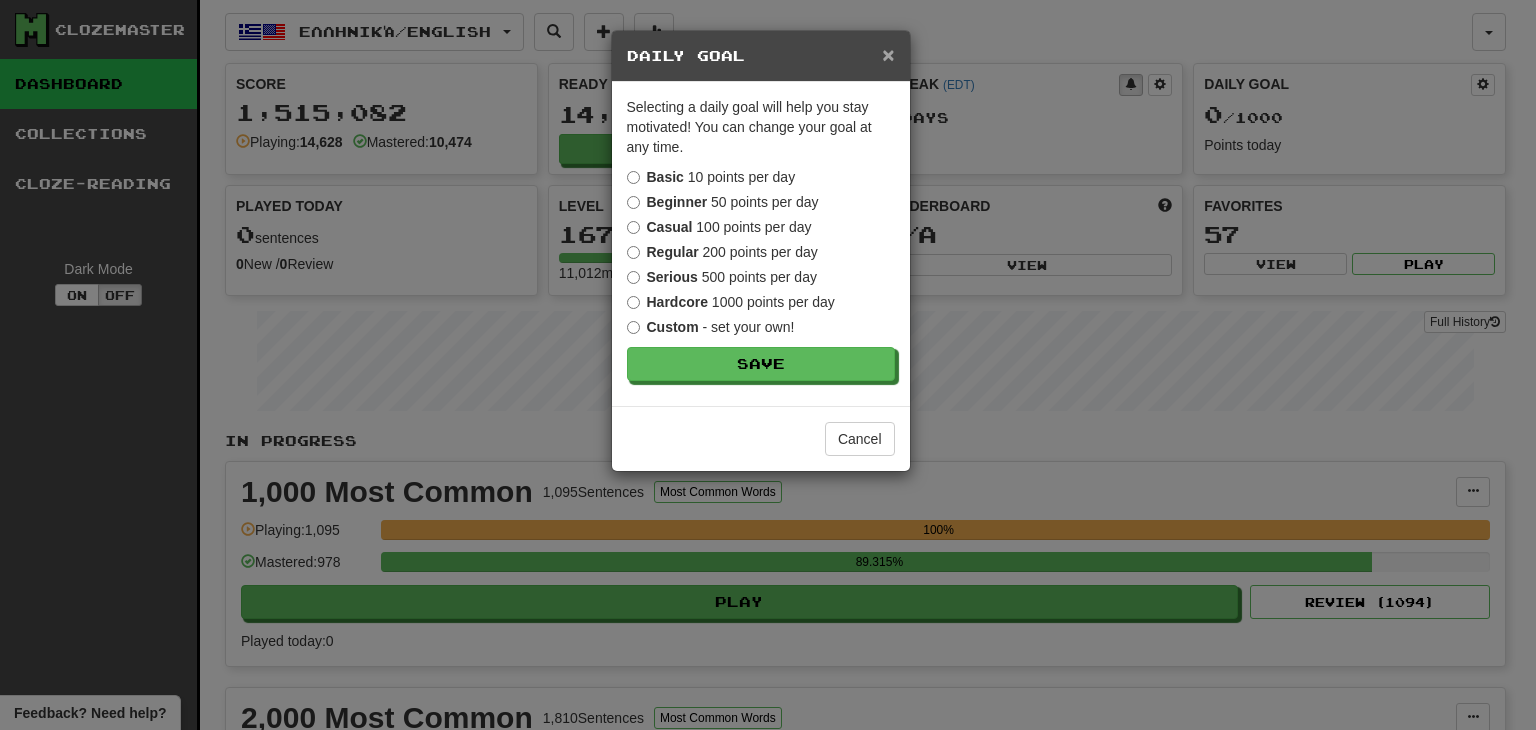 click on "×" at bounding box center [888, 54] 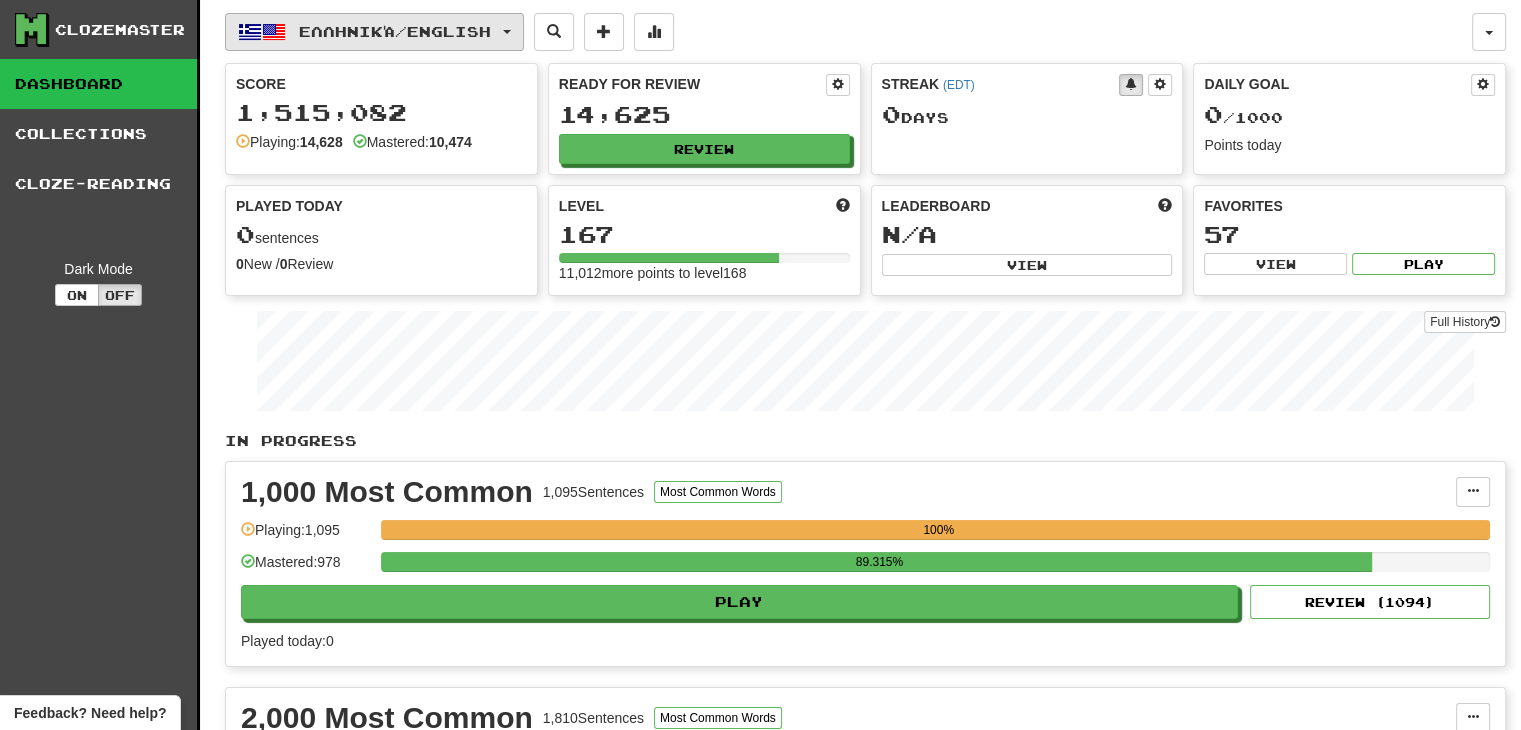 drag, startPoint x: 1528, startPoint y: 107, endPoint x: 518, endPoint y: 30, distance: 1012.9309 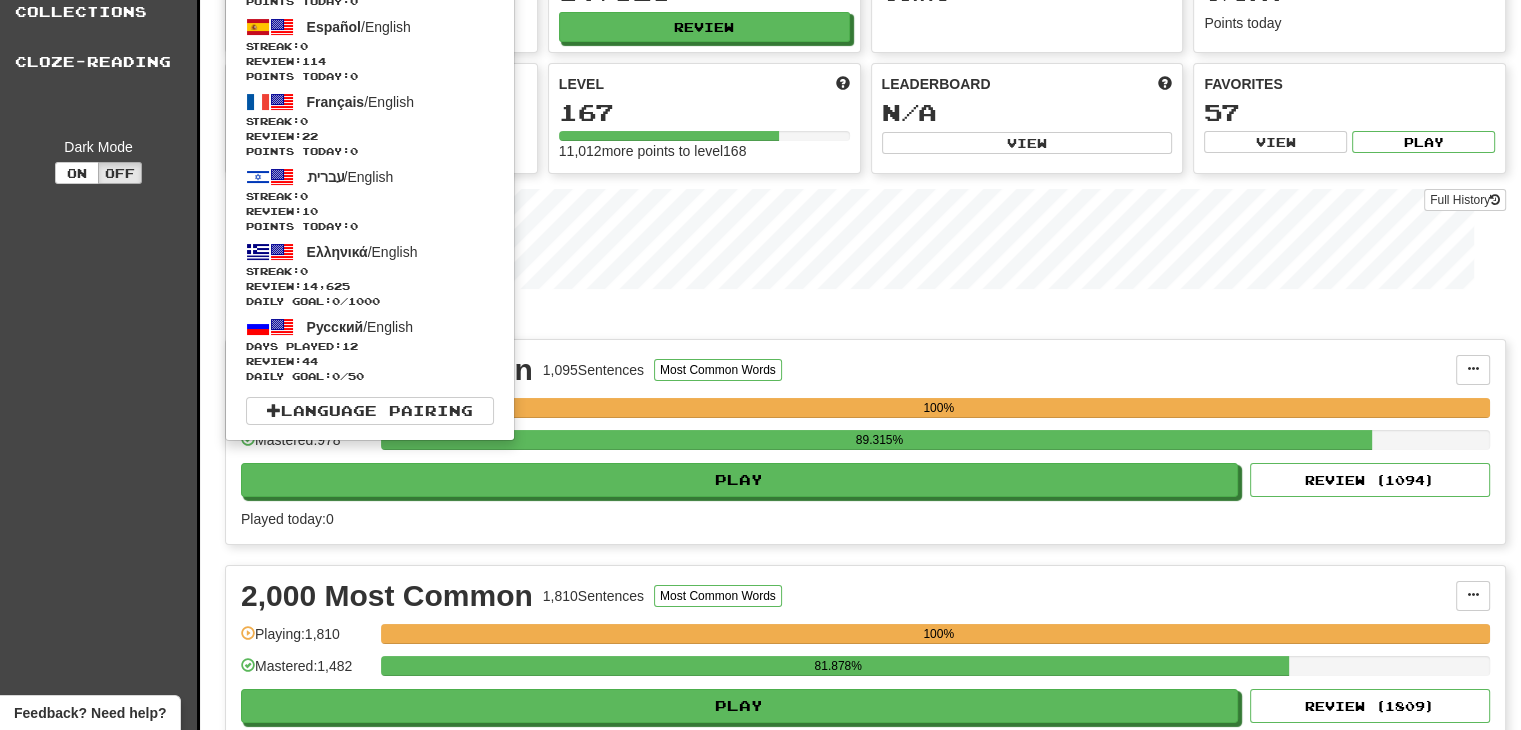 scroll, scrollTop: 0, scrollLeft: 0, axis: both 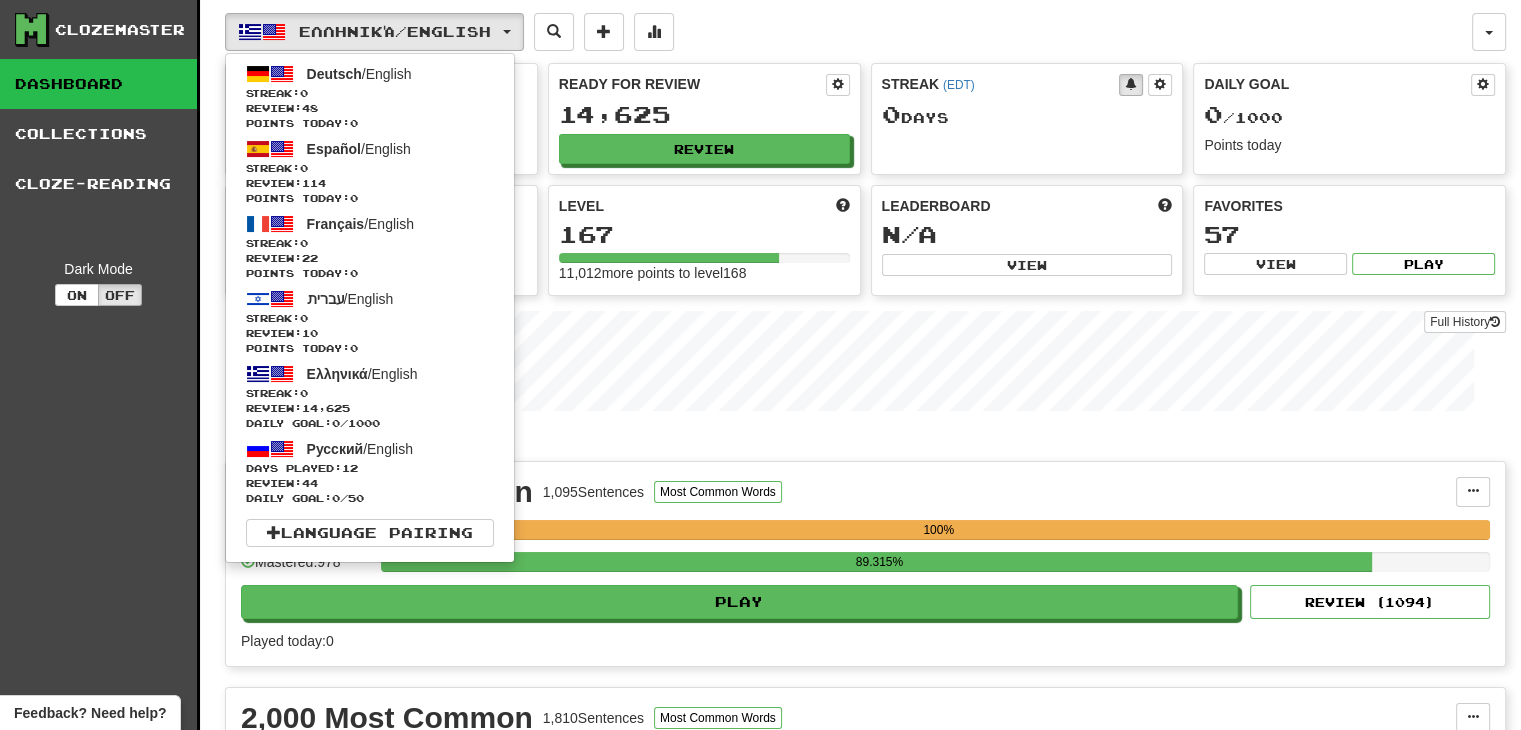 click on "Ελληνικά  /  English Deutsch  /  English Streak:  0   Review:  48 Points today:  0 Español  /  English Streak:  0   Review:  114 Points today:  0 Français  /  English Streak:  0   Review:  22 Points today:  0 עברית  /  English Streak:  0   Review:  10 Points today:  0 Ελληνικά  /  English Streak:  0   Review:  14,625 Daily Goal:  0  /  1000 Русский  /  English Days Played:  12   Review:  44 Daily Goal:  0  /  50  Language Pairing" at bounding box center [848, 32] 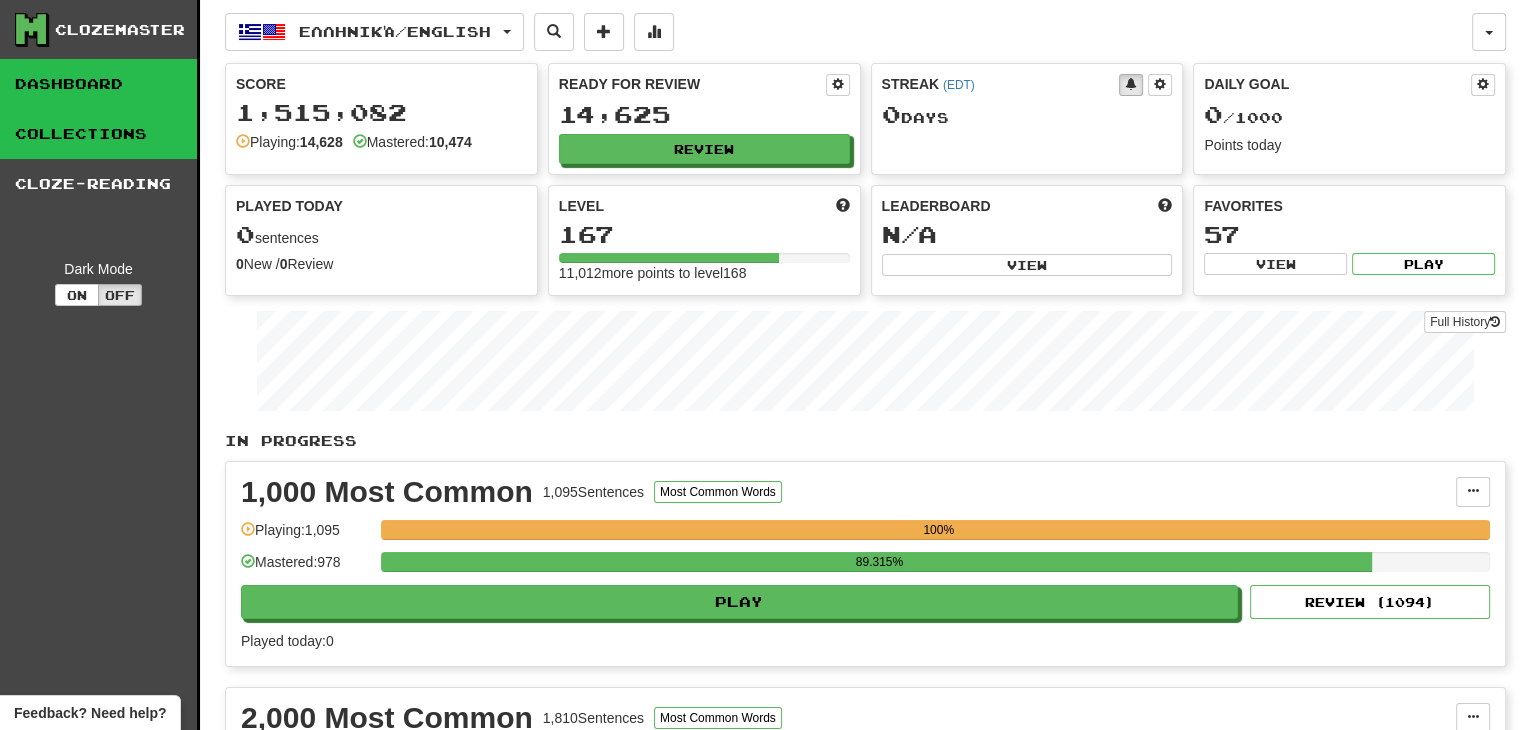click on "Collections" at bounding box center (98, 134) 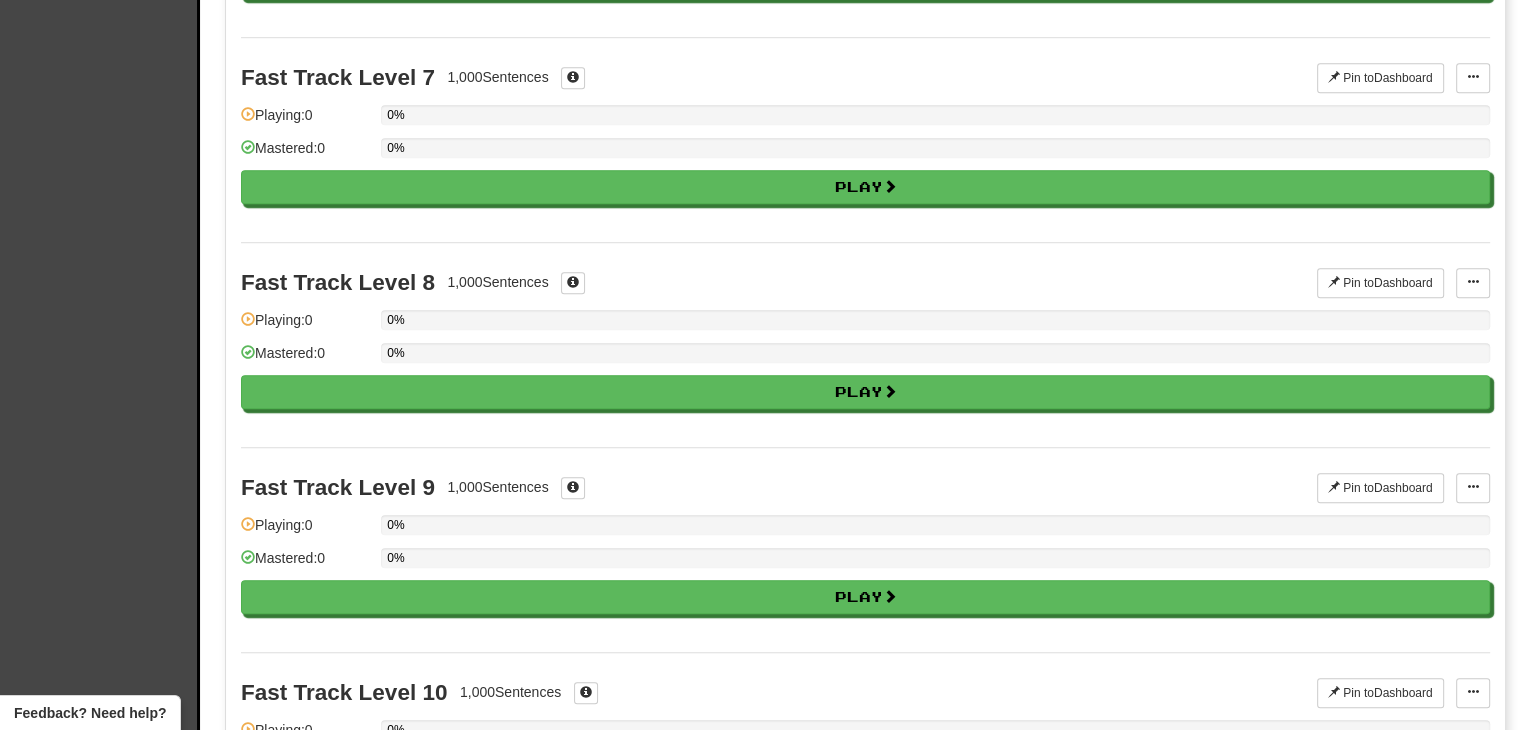 scroll, scrollTop: 0, scrollLeft: 0, axis: both 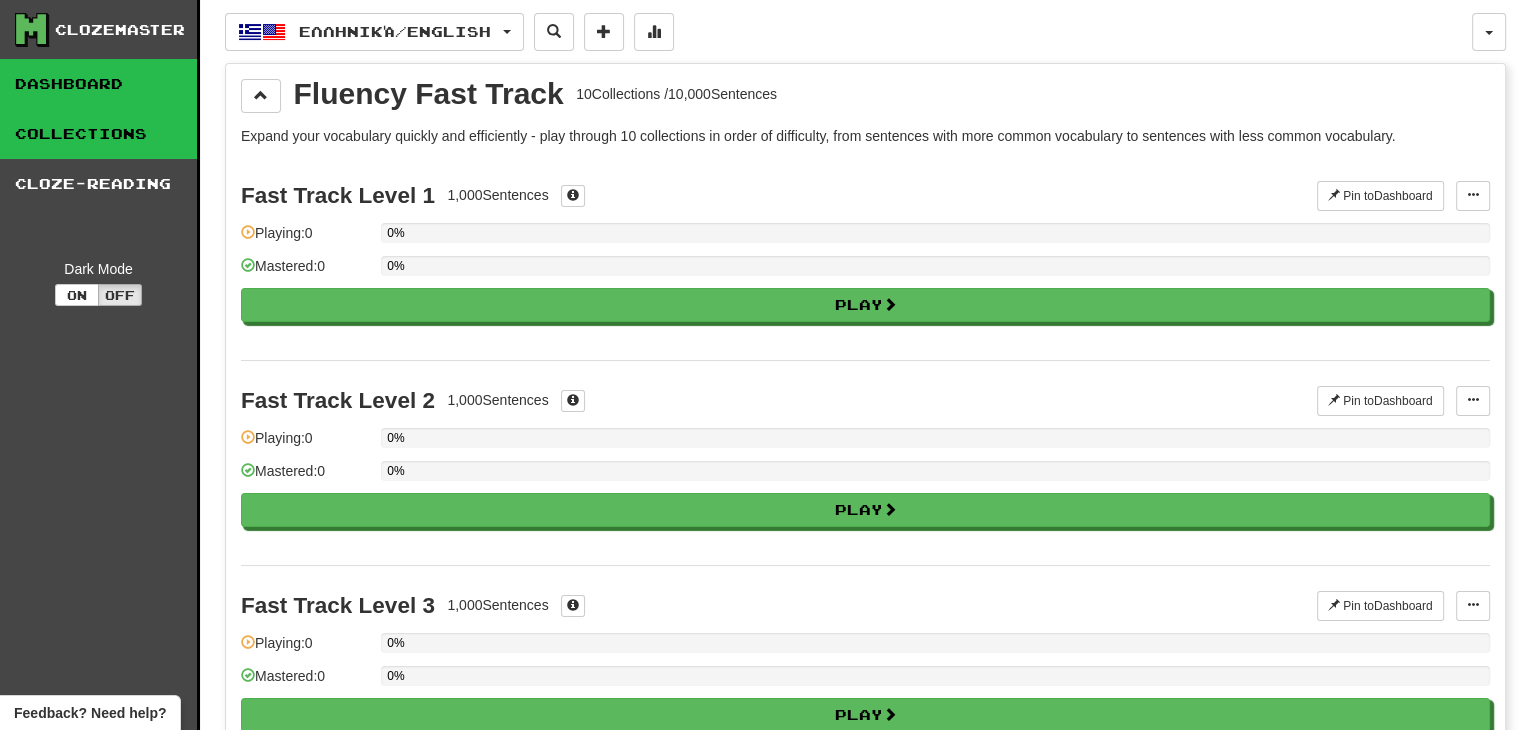 click on "Dashboard" at bounding box center [98, 84] 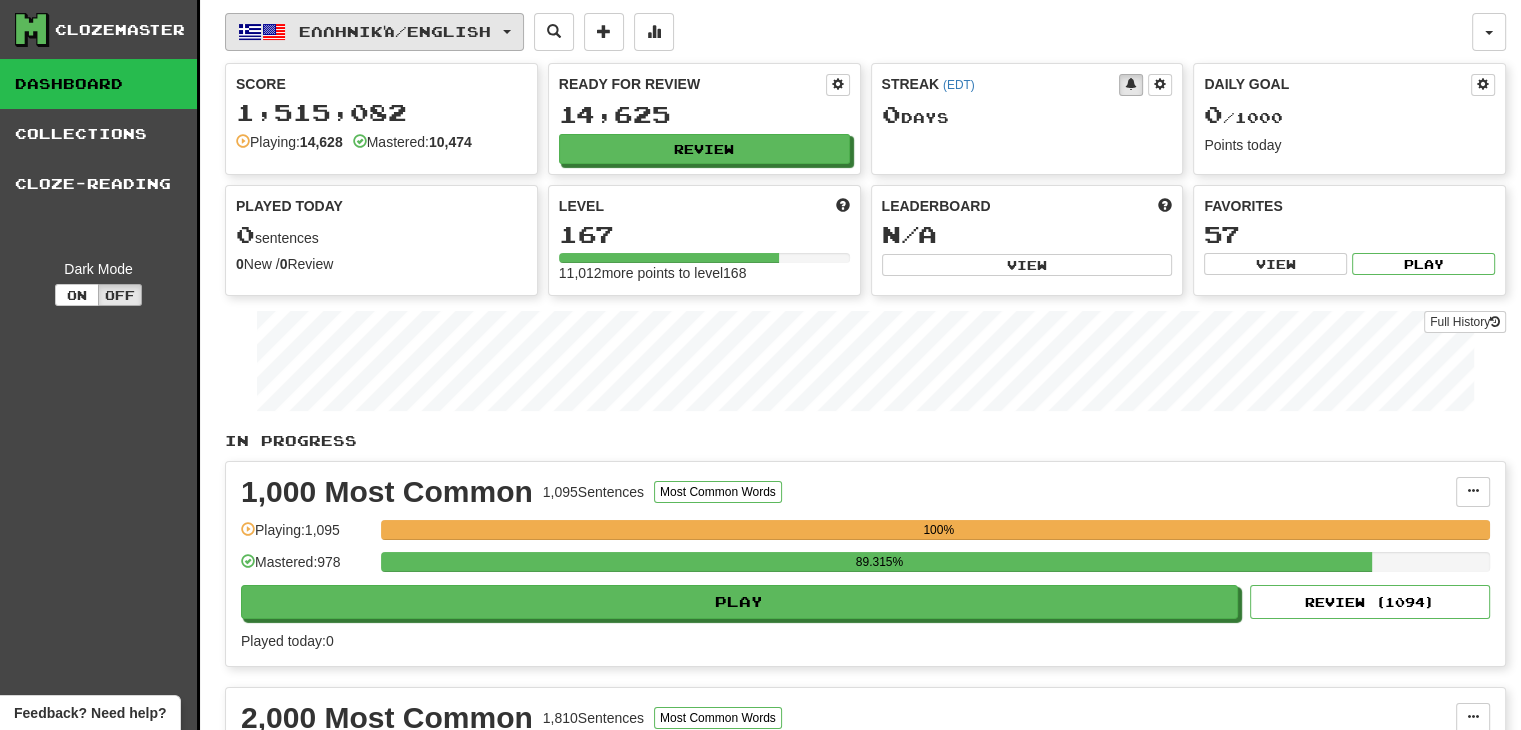 click on "Ελληνικά  /  English" at bounding box center (374, 32) 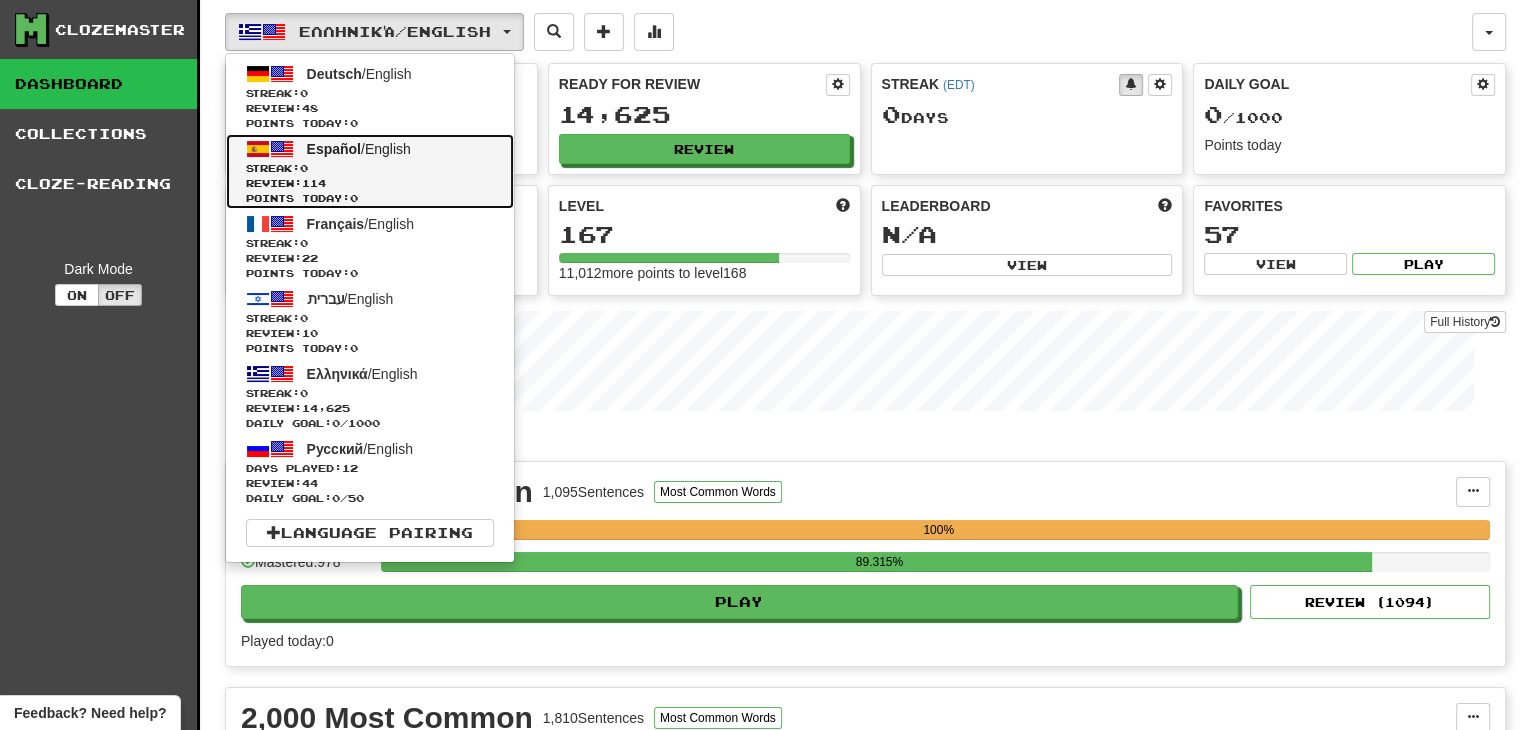click on "Español" at bounding box center (334, 149) 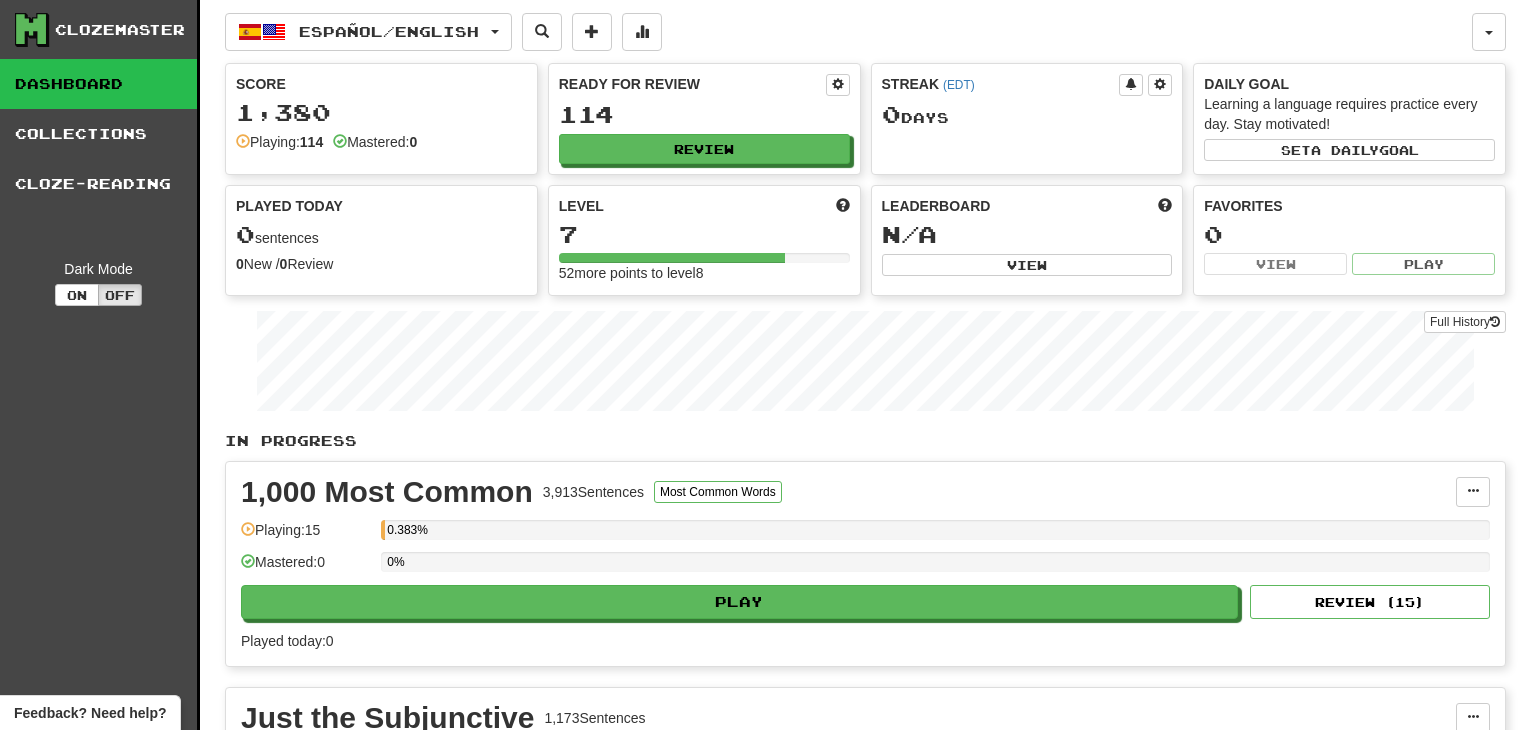 scroll, scrollTop: 0, scrollLeft: 0, axis: both 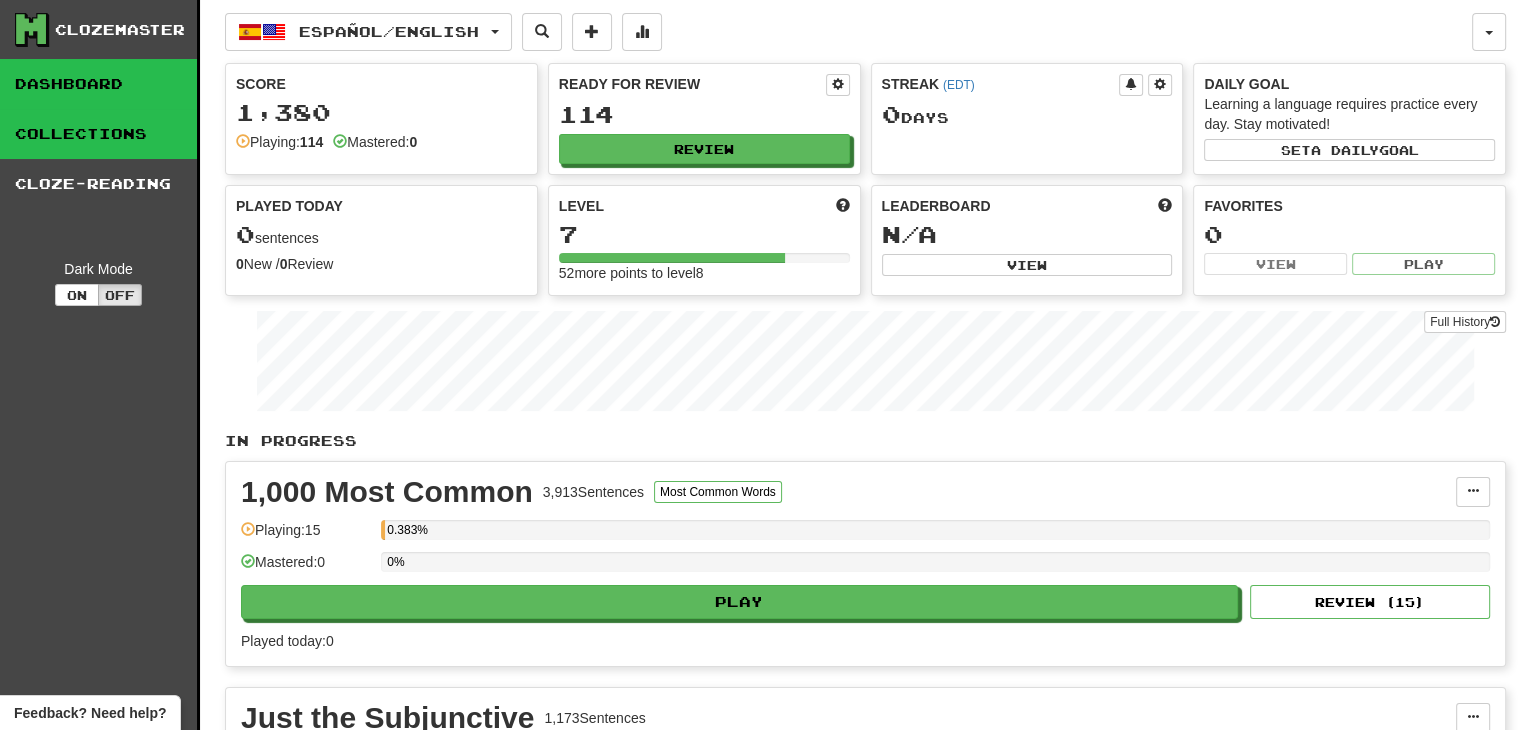 click on "Collections" at bounding box center (98, 134) 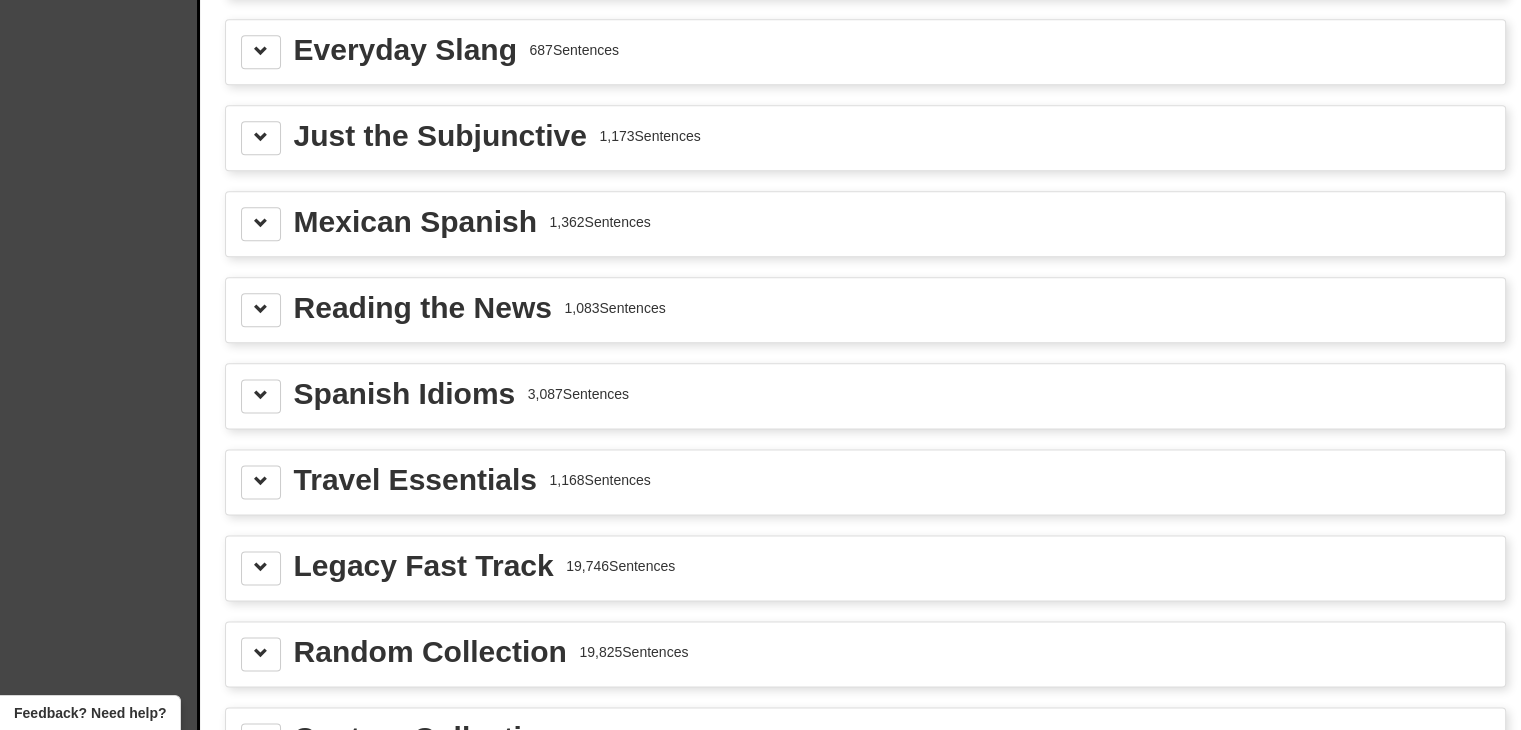 scroll, scrollTop: 2412, scrollLeft: 0, axis: vertical 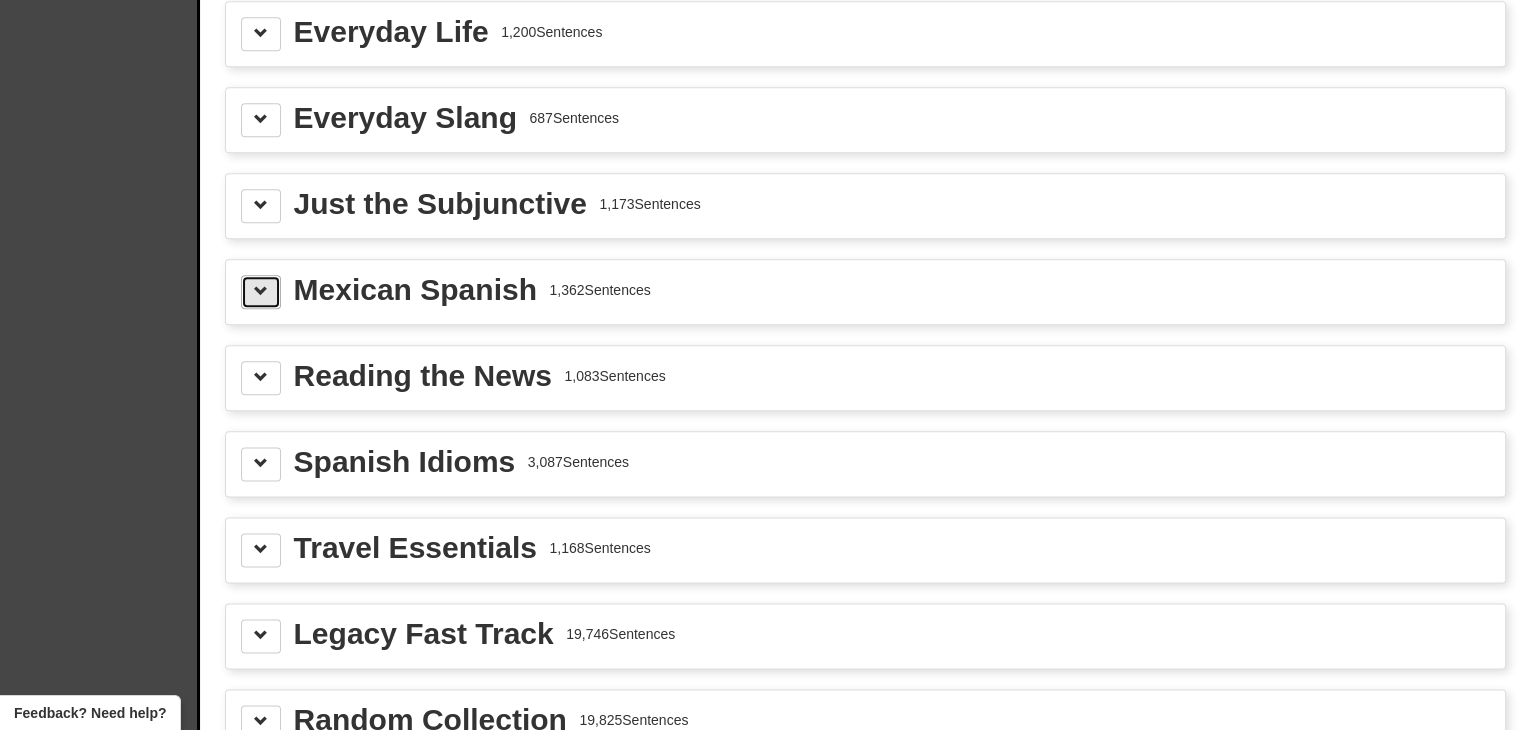 click at bounding box center [261, 291] 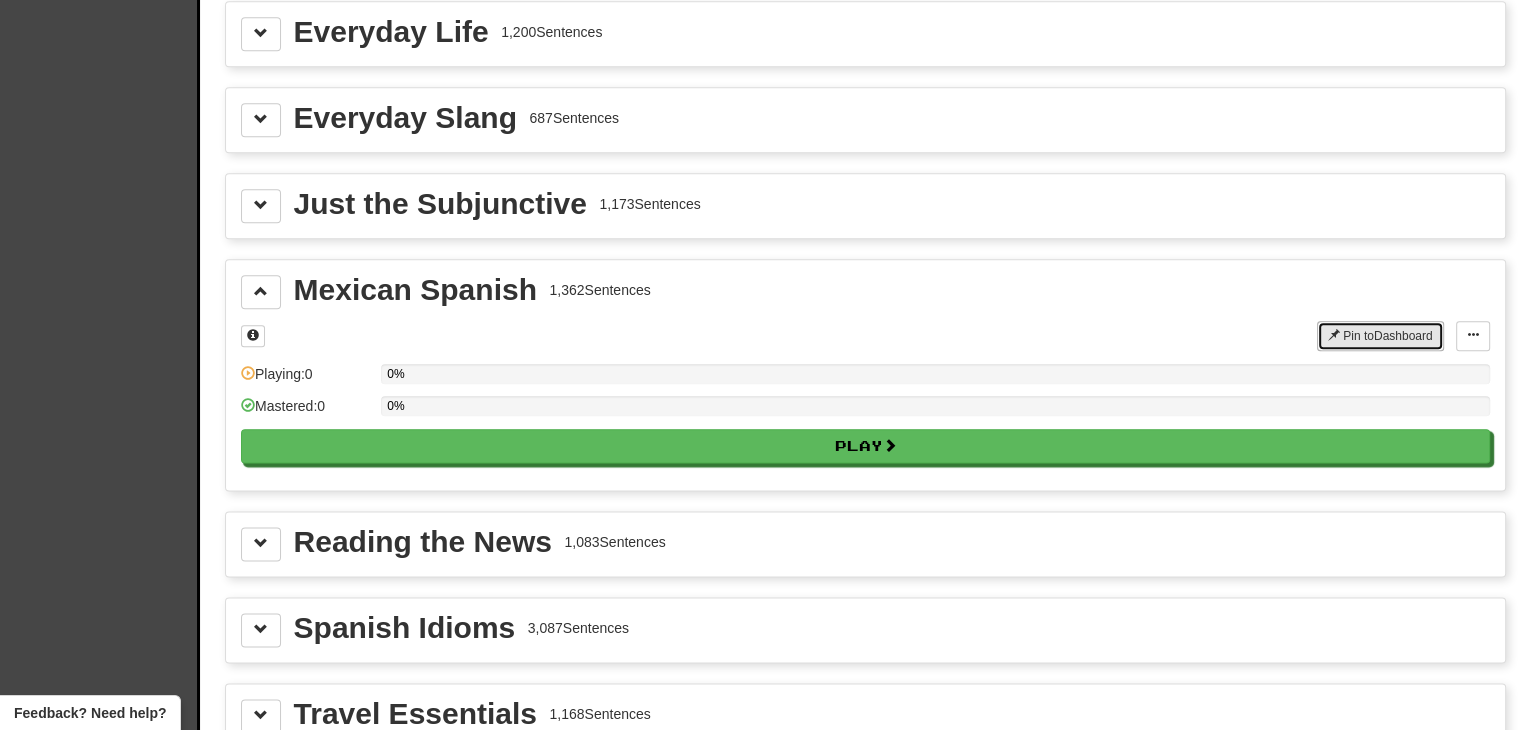 drag, startPoint x: 1390, startPoint y: 317, endPoint x: 1412, endPoint y: 318, distance: 22.022715 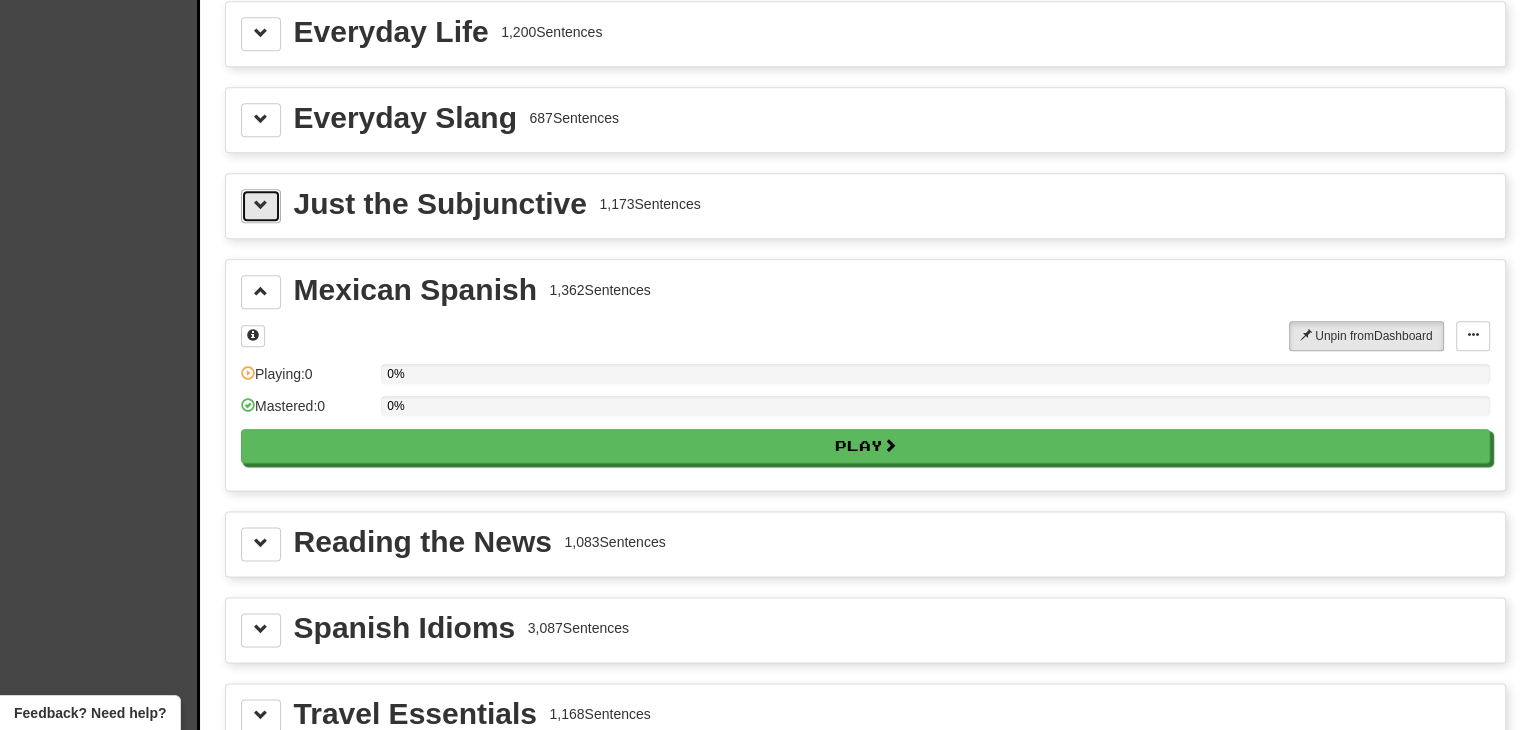 click at bounding box center [261, 205] 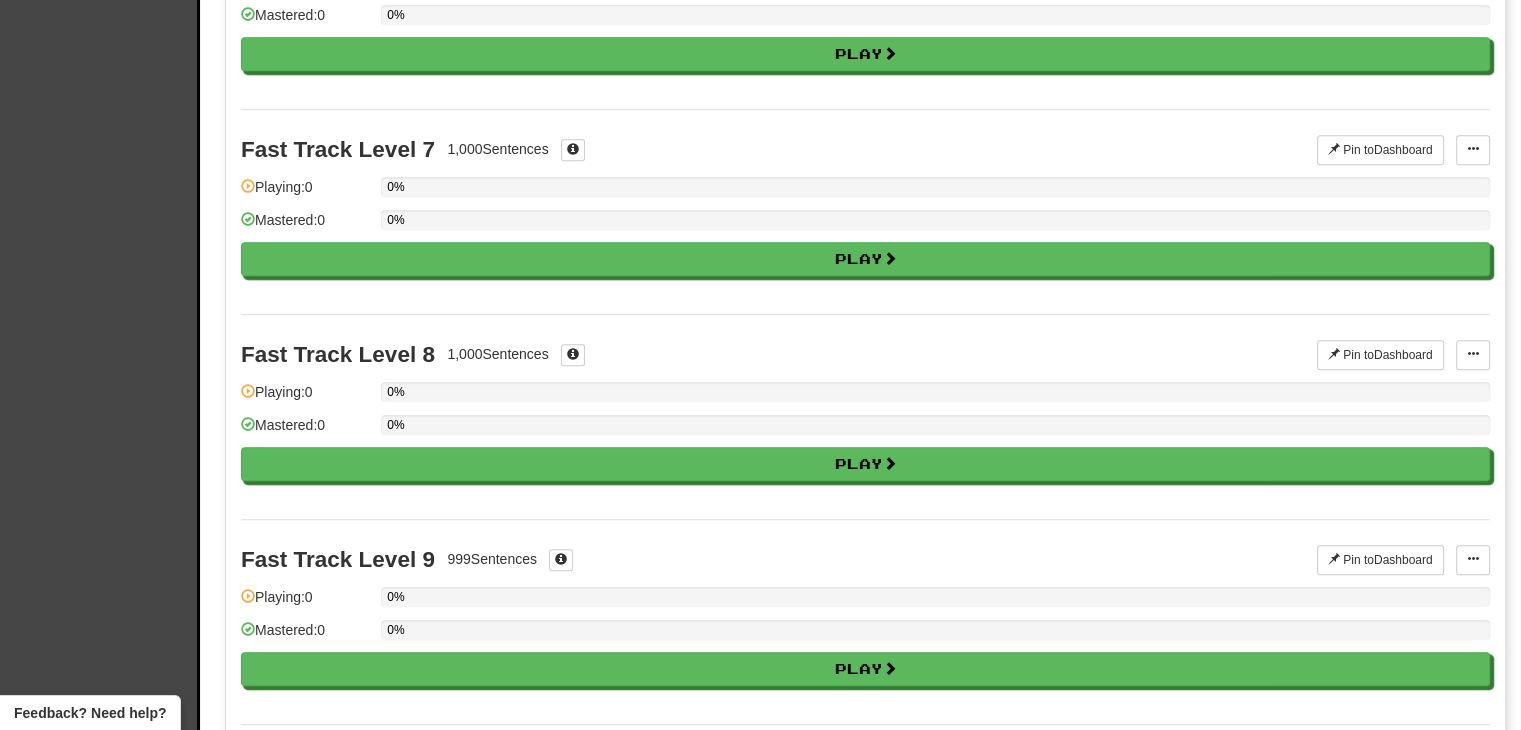 scroll, scrollTop: 0, scrollLeft: 0, axis: both 